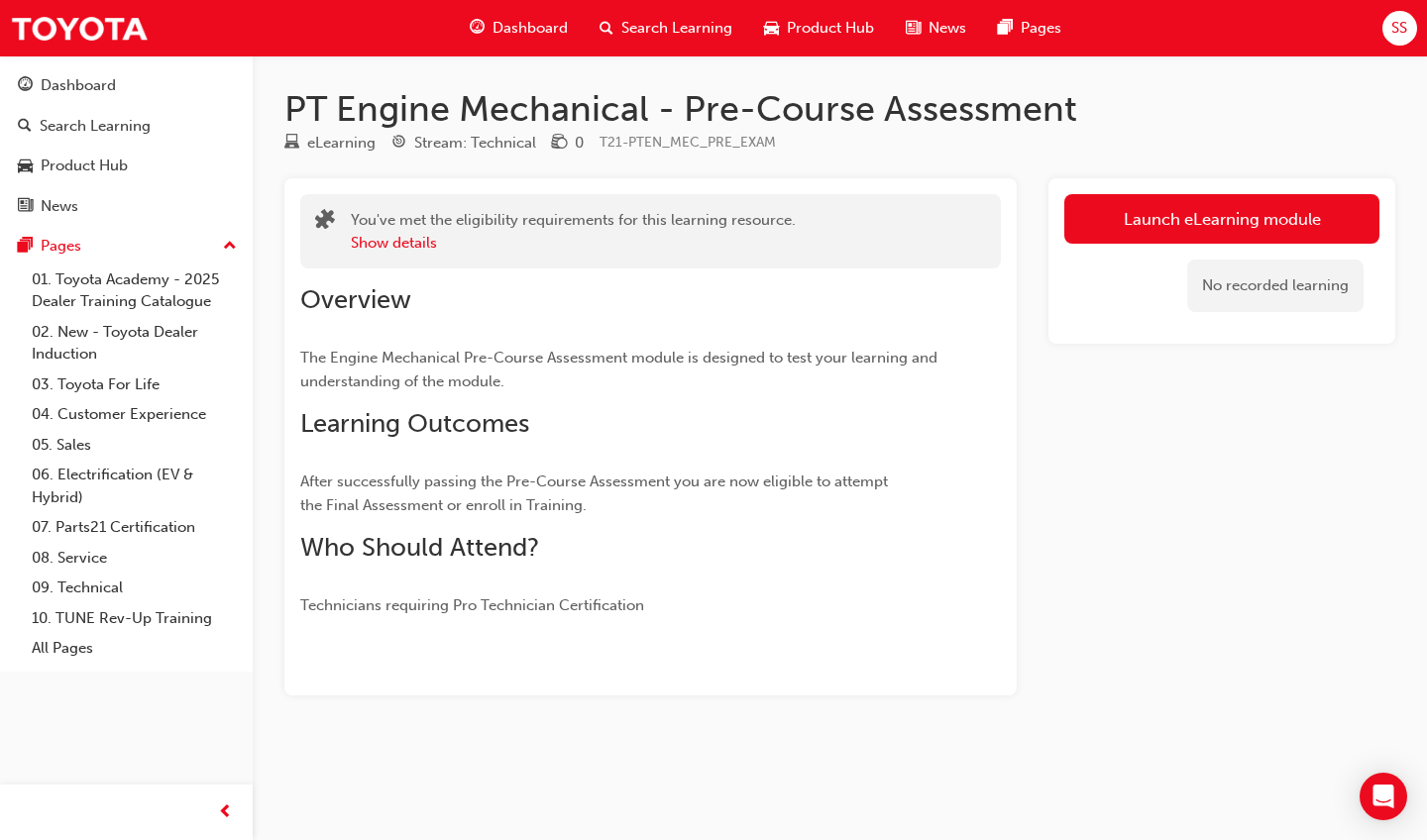 scroll, scrollTop: 0, scrollLeft: 0, axis: both 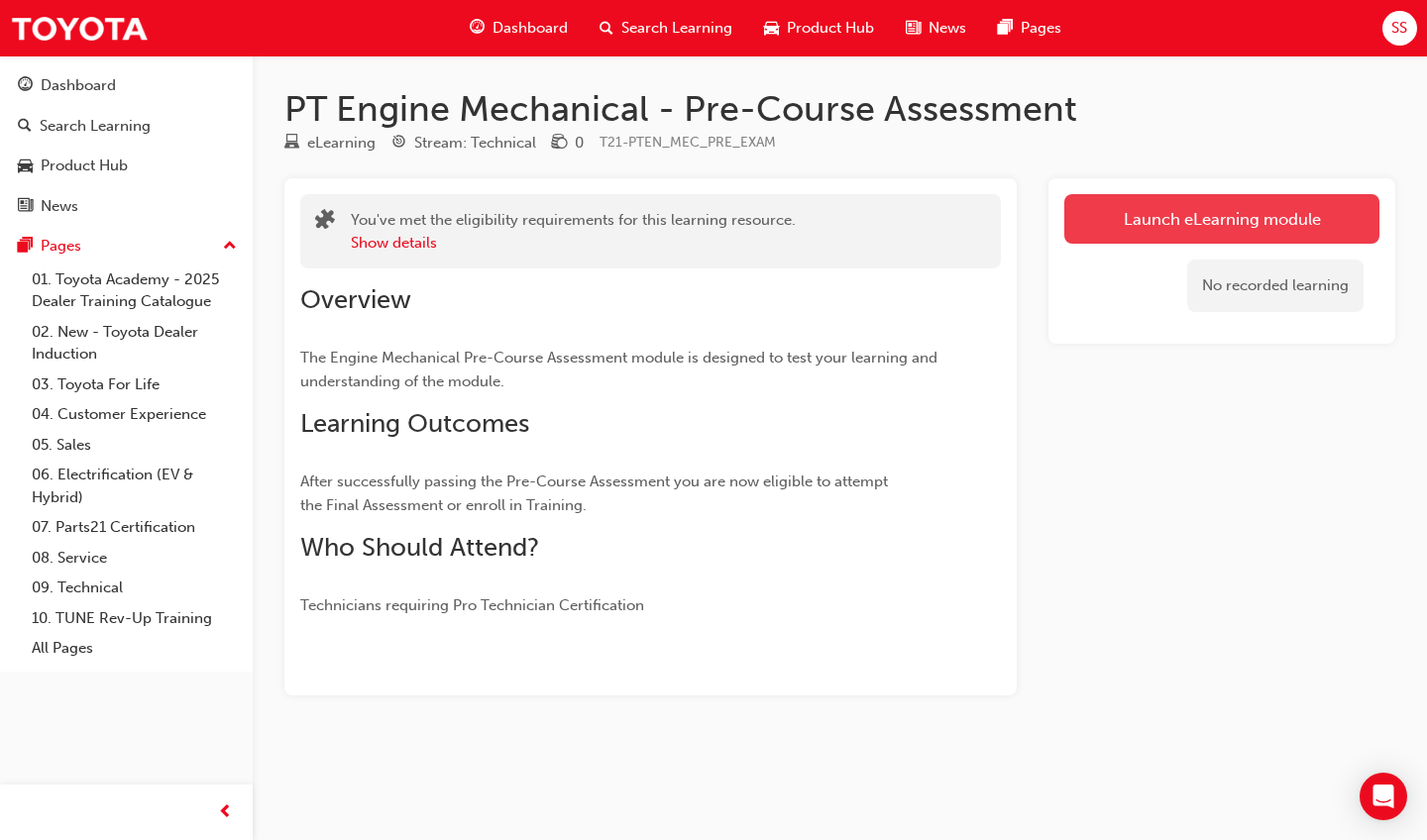 click on "Launch eLearning module" at bounding box center (1222, 219) 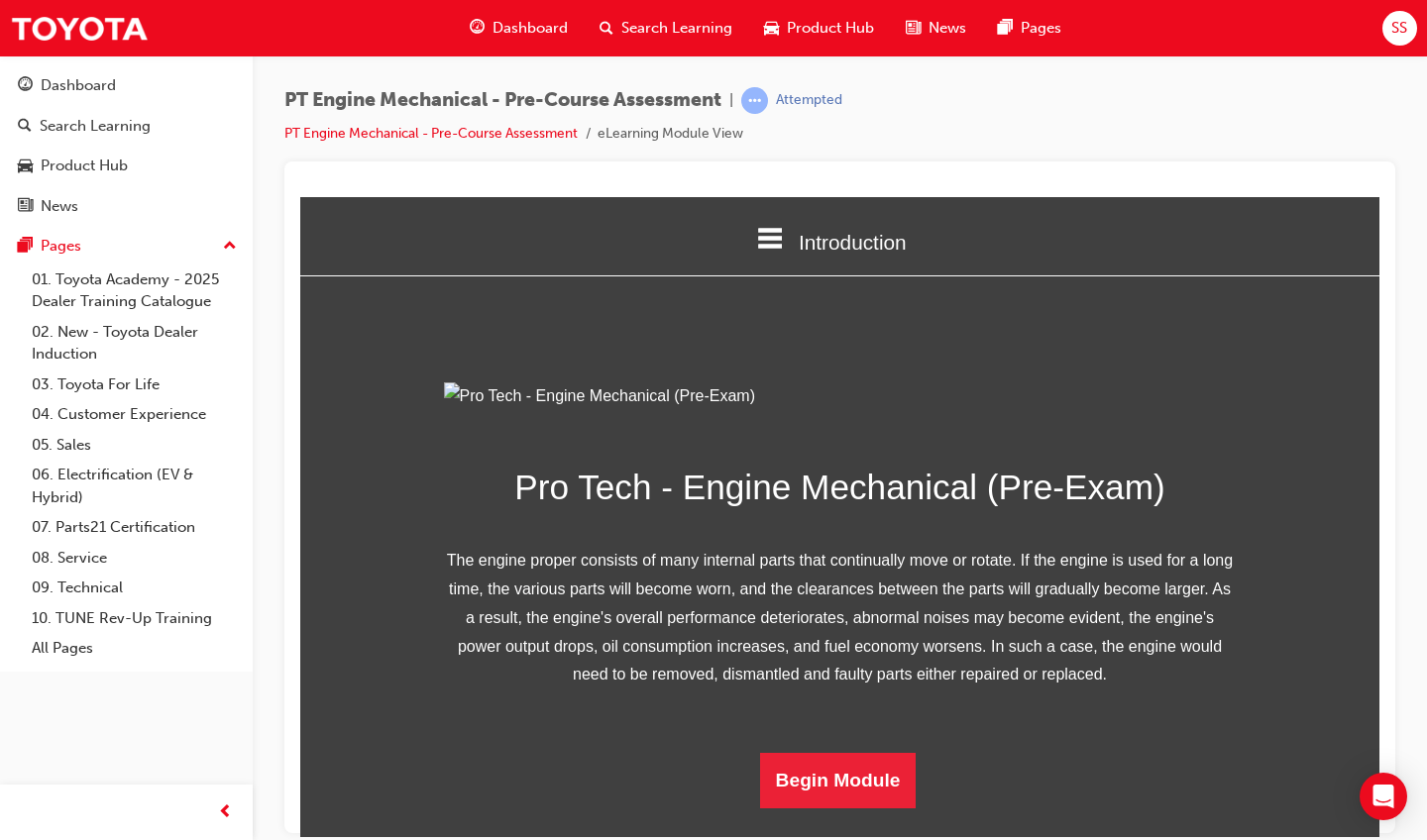 scroll, scrollTop: 184, scrollLeft: 0, axis: vertical 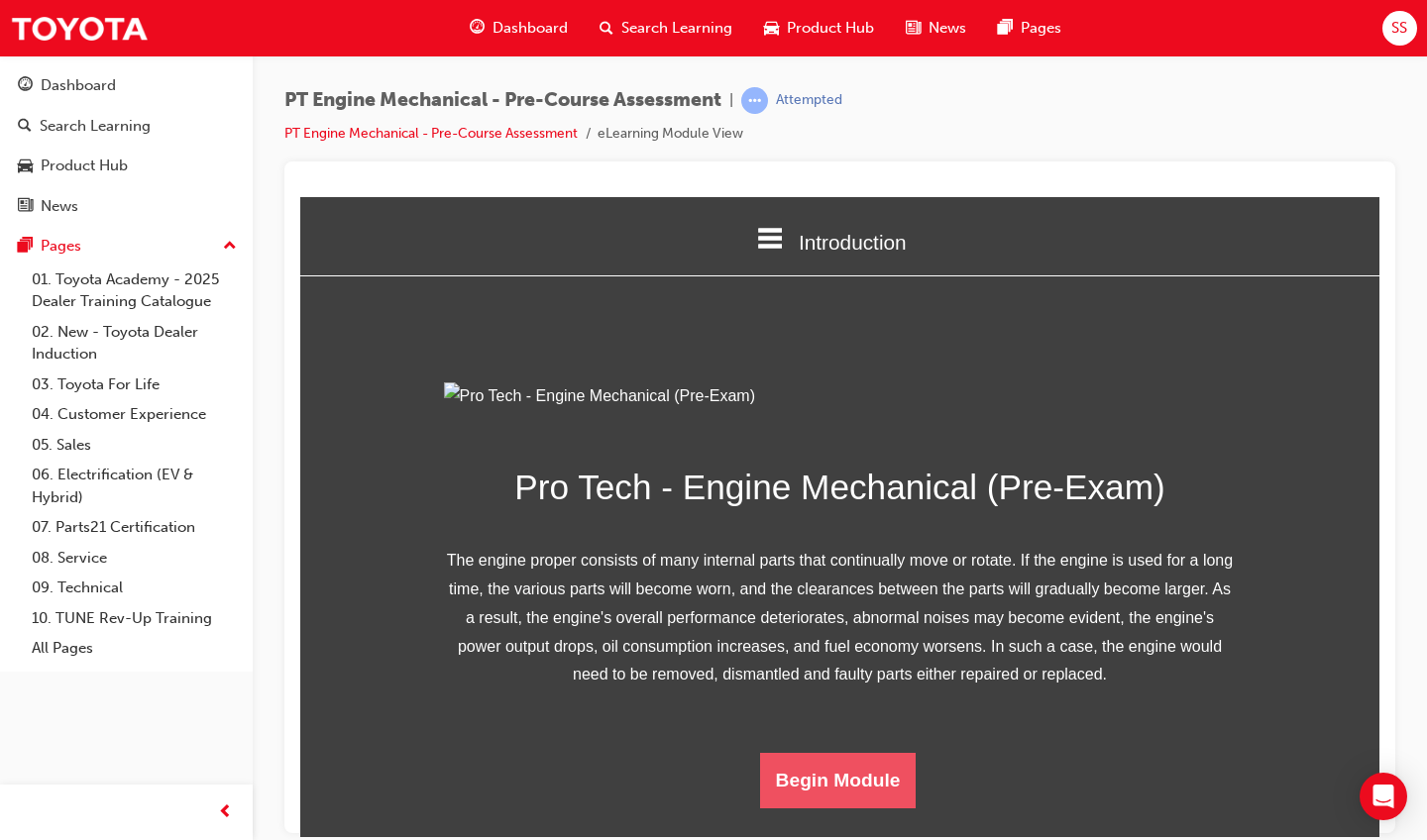 click on "Begin Module" at bounding box center [838, 780] 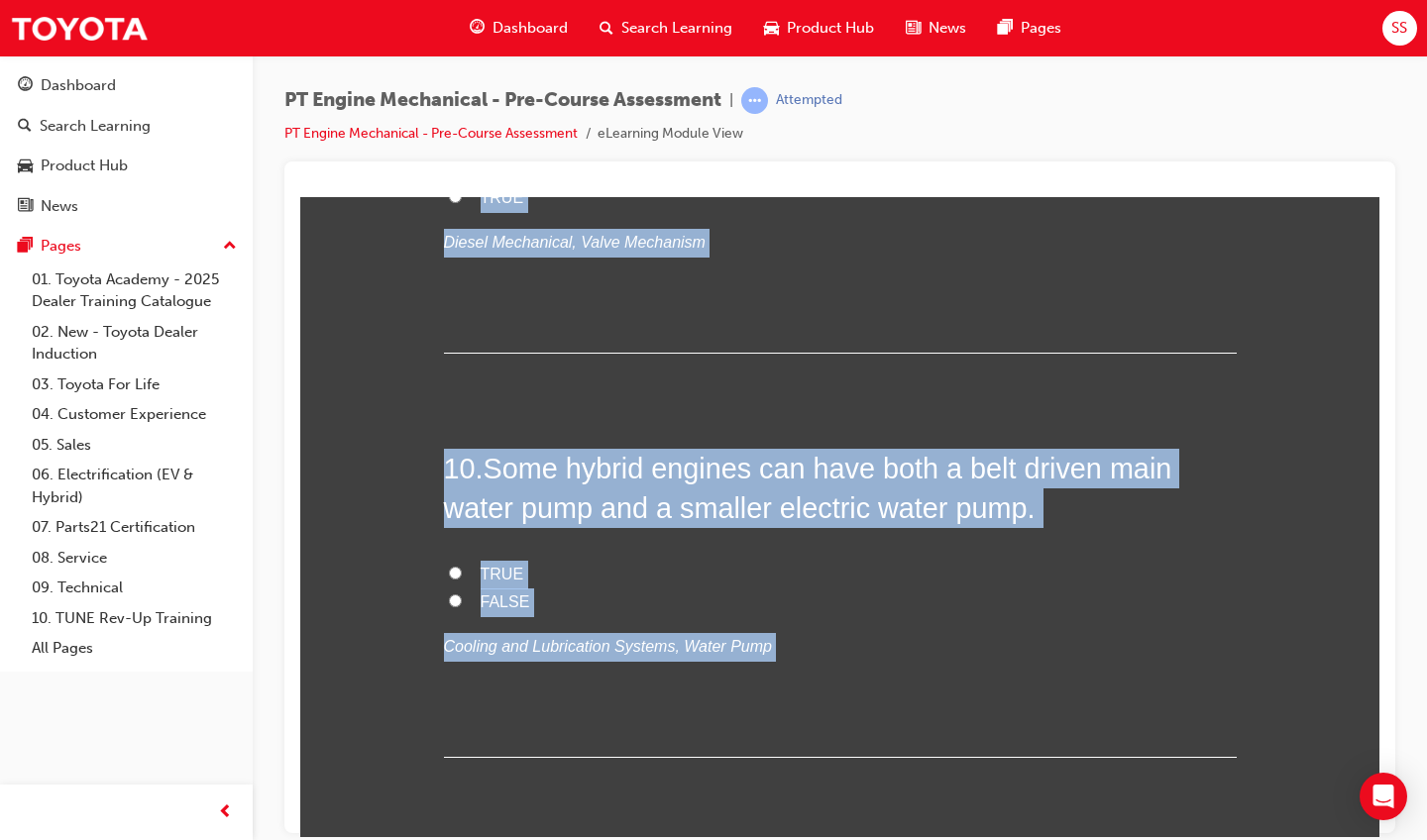 scroll, scrollTop: 3741, scrollLeft: 0, axis: vertical 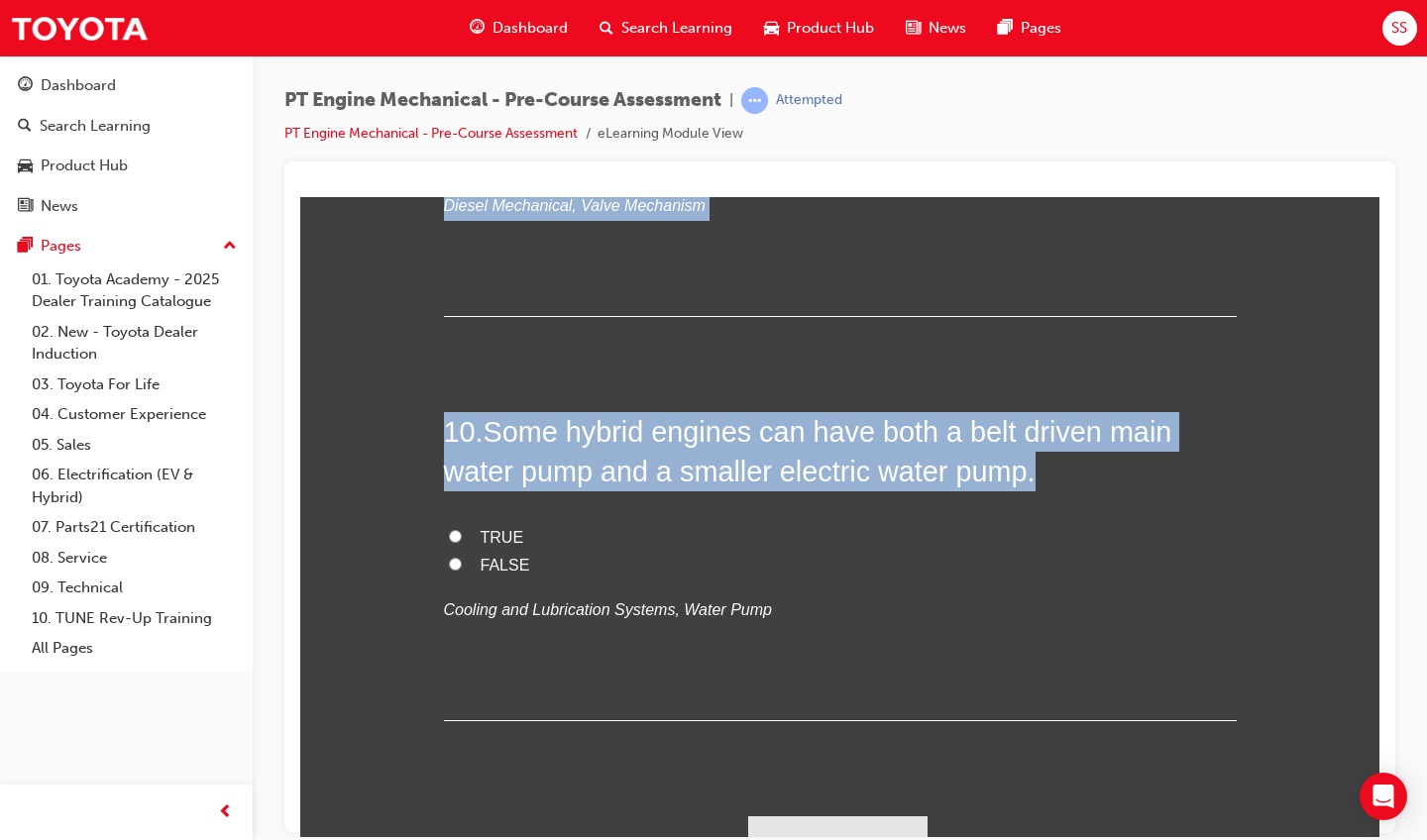 drag, startPoint x: 449, startPoint y: 416, endPoint x: 992, endPoint y: 594, distance: 571.431 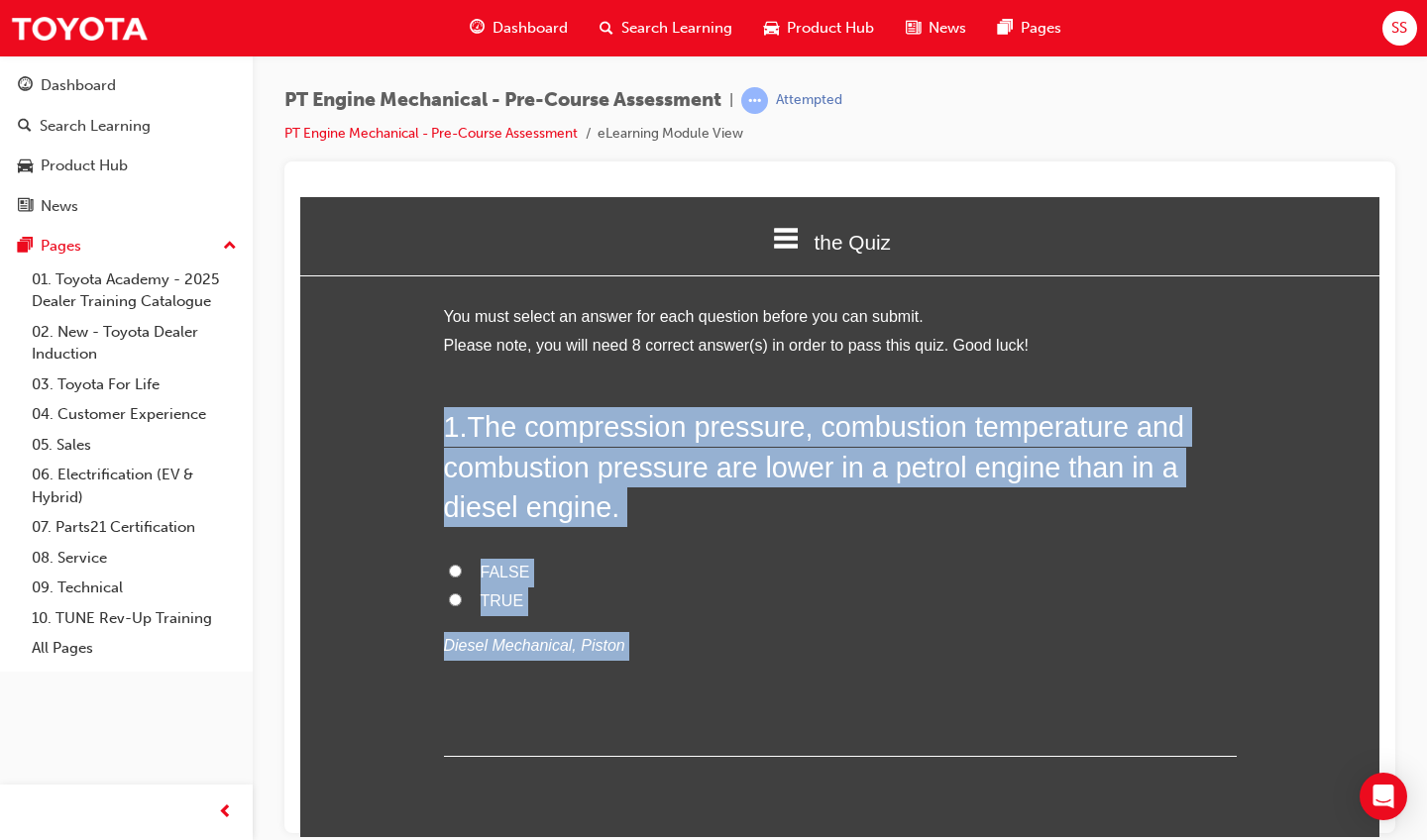 scroll, scrollTop: 0, scrollLeft: 0, axis: both 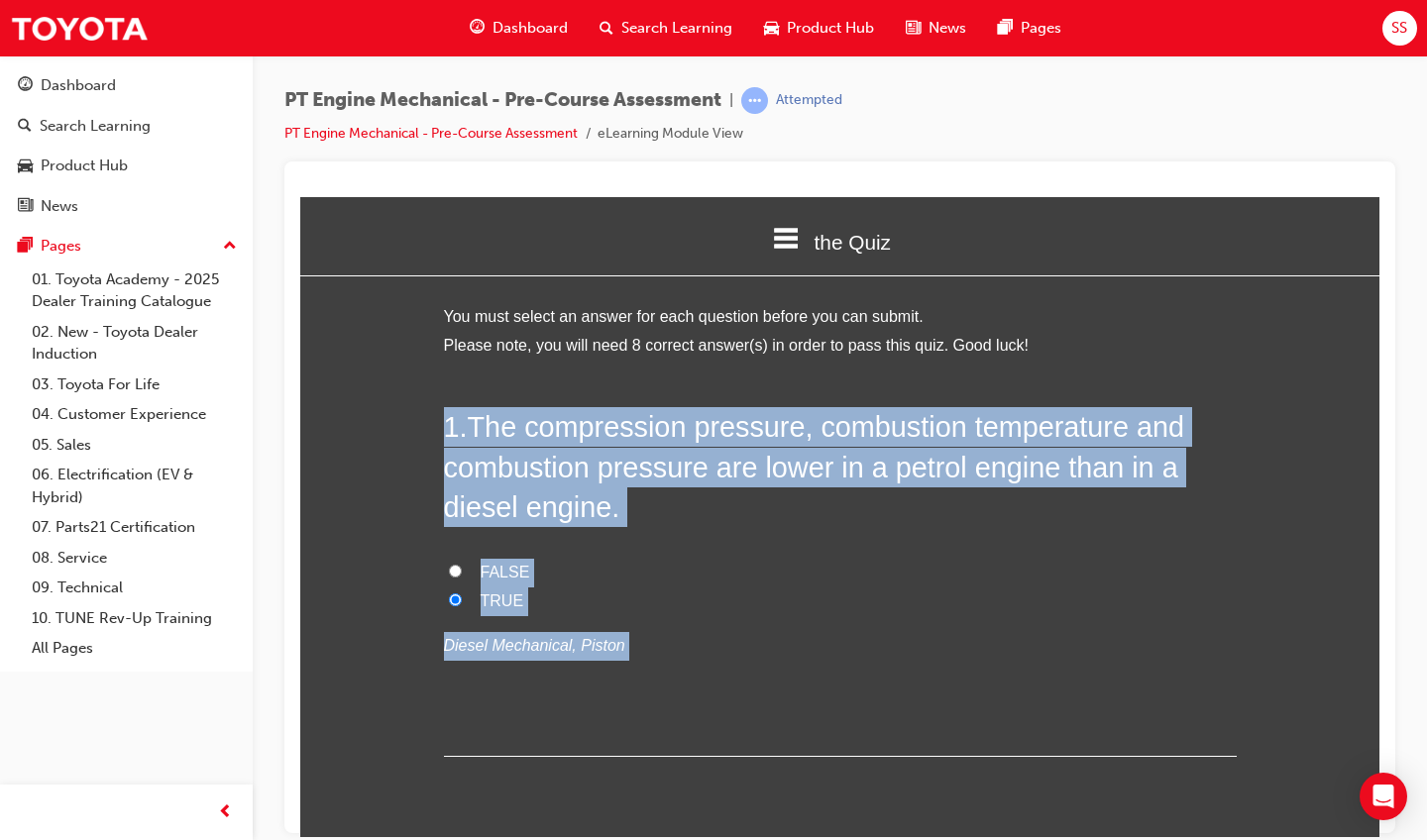 radio on "true" 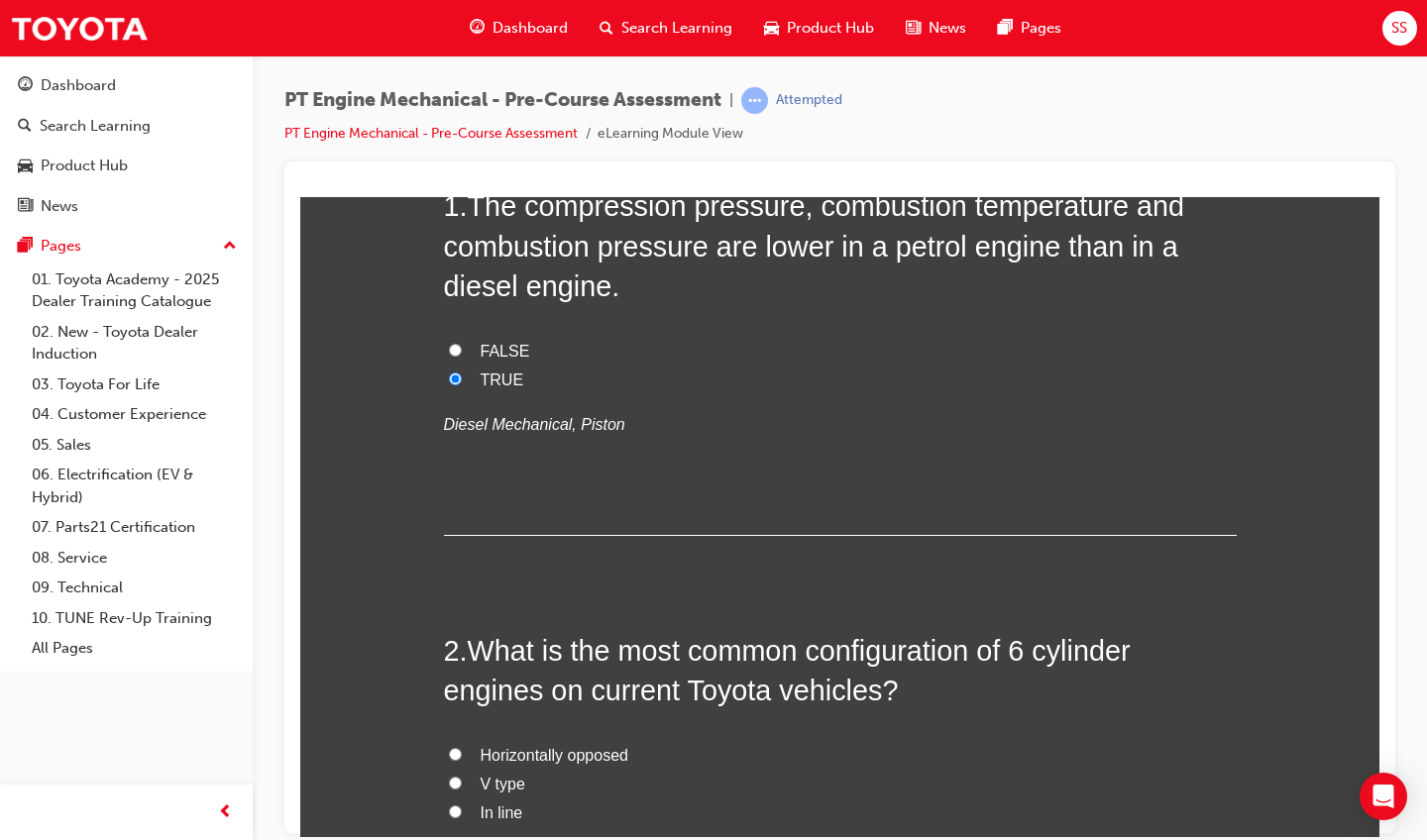 scroll, scrollTop: 279, scrollLeft: 0, axis: vertical 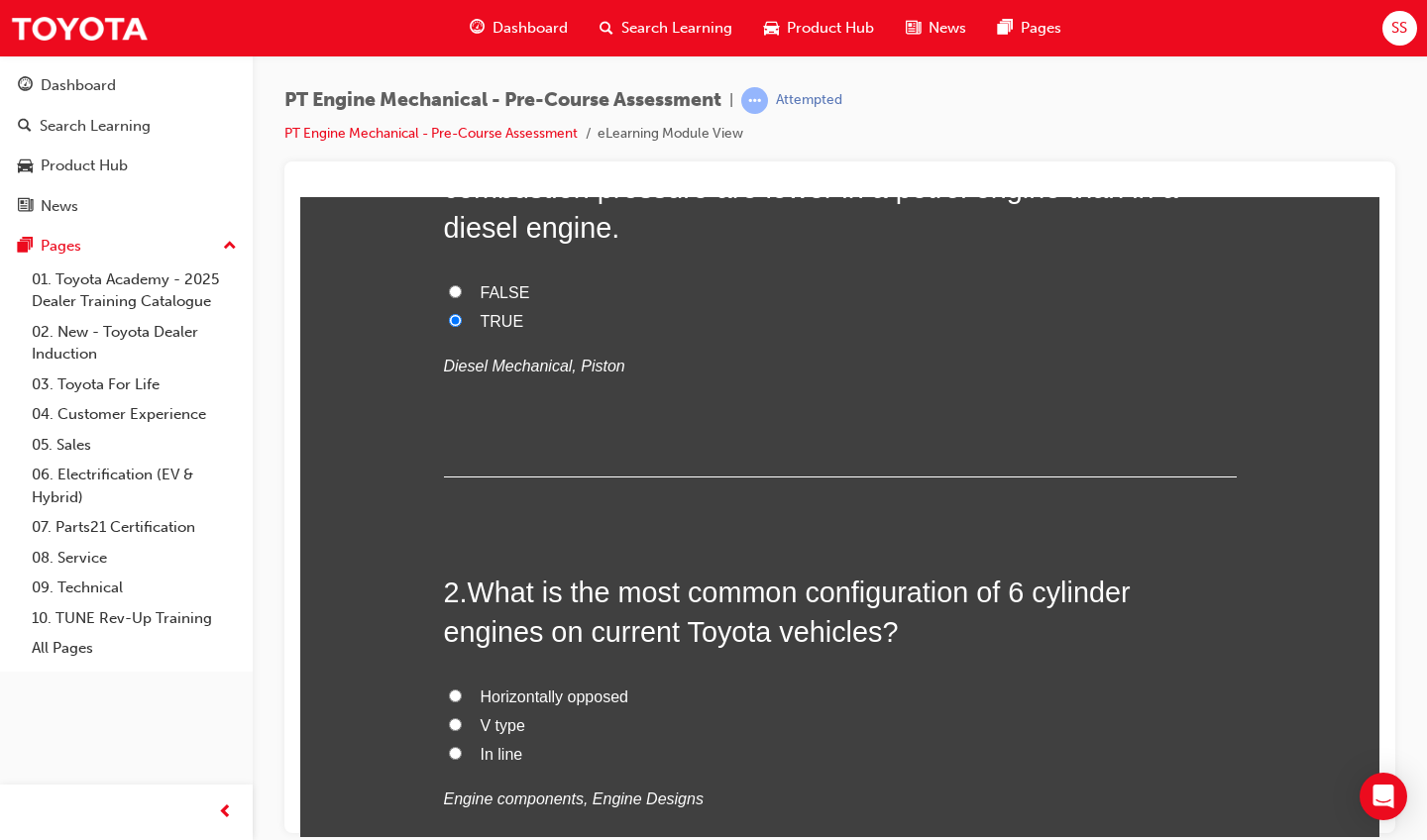 click on "V type" at bounding box center (840, 725) 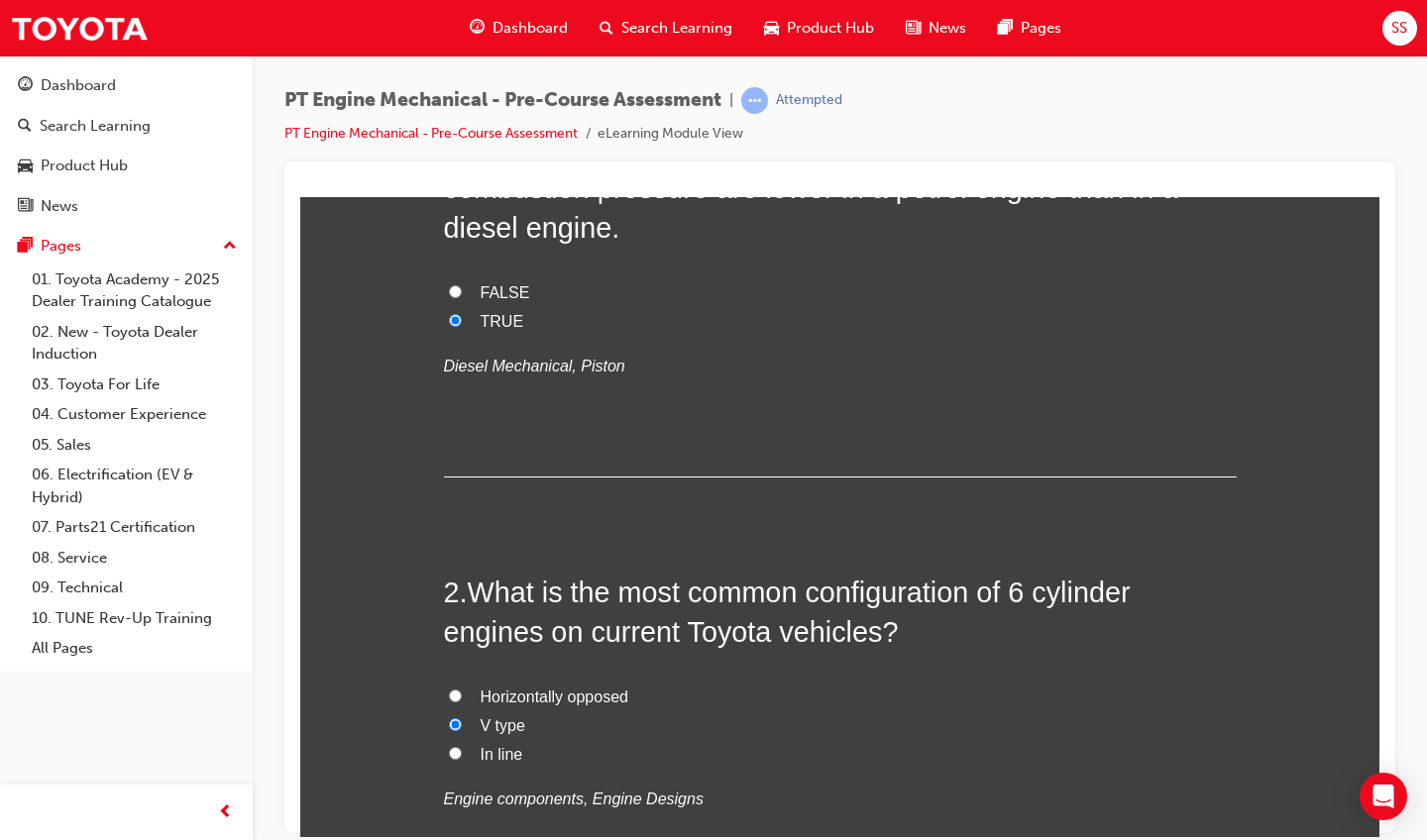 radio on "true" 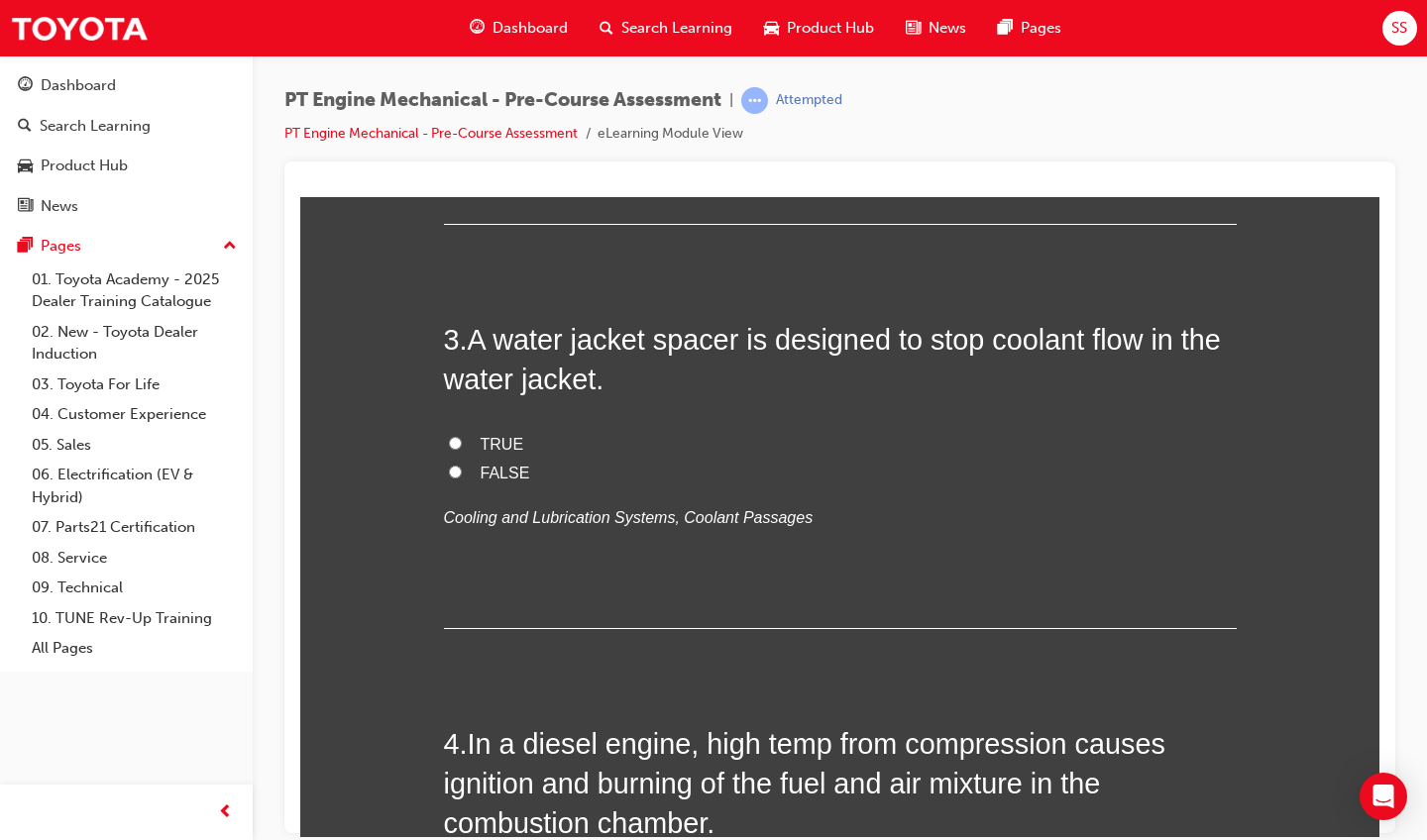 scroll, scrollTop: 978, scrollLeft: 0, axis: vertical 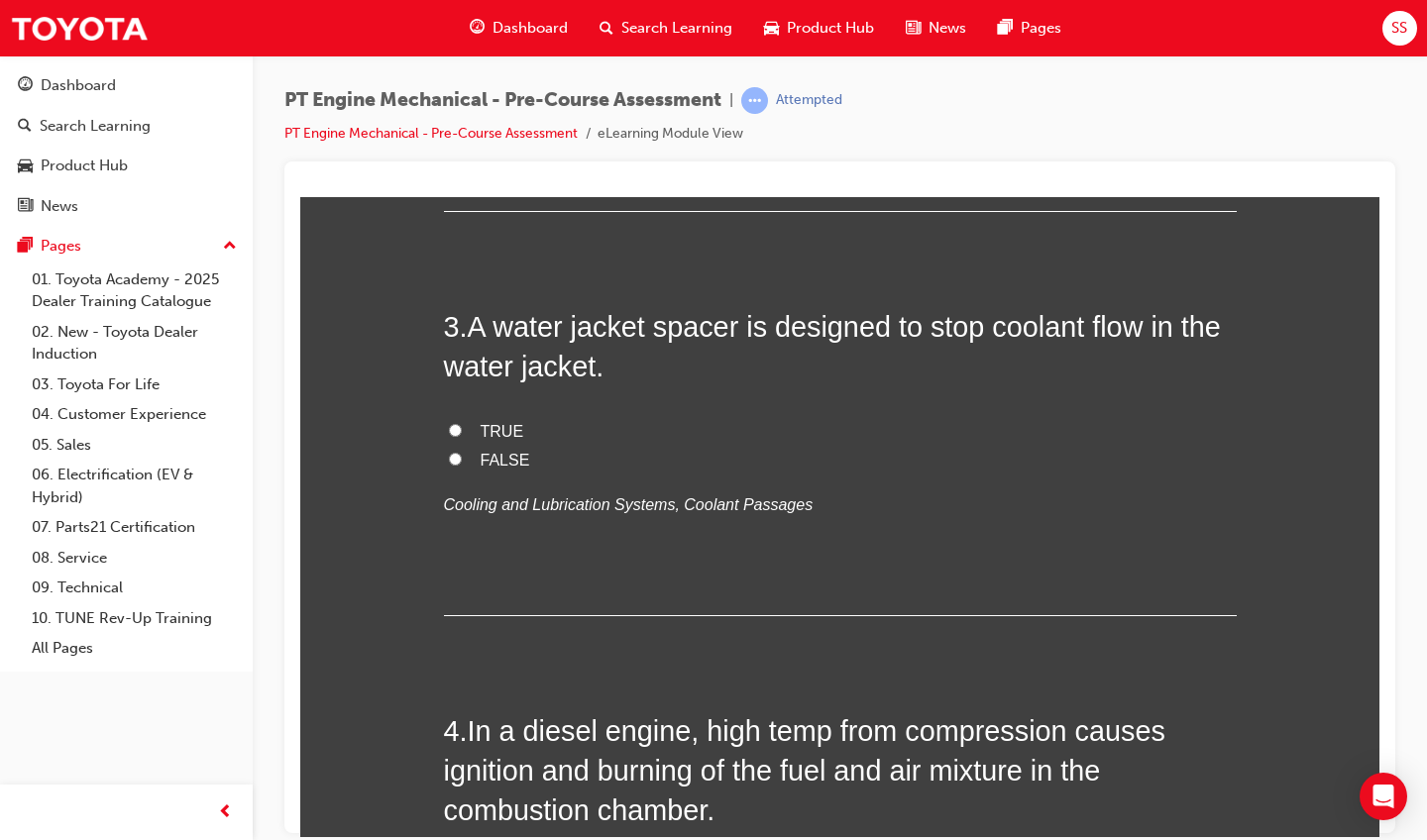 click on "FALSE" at bounding box center (840, 460) 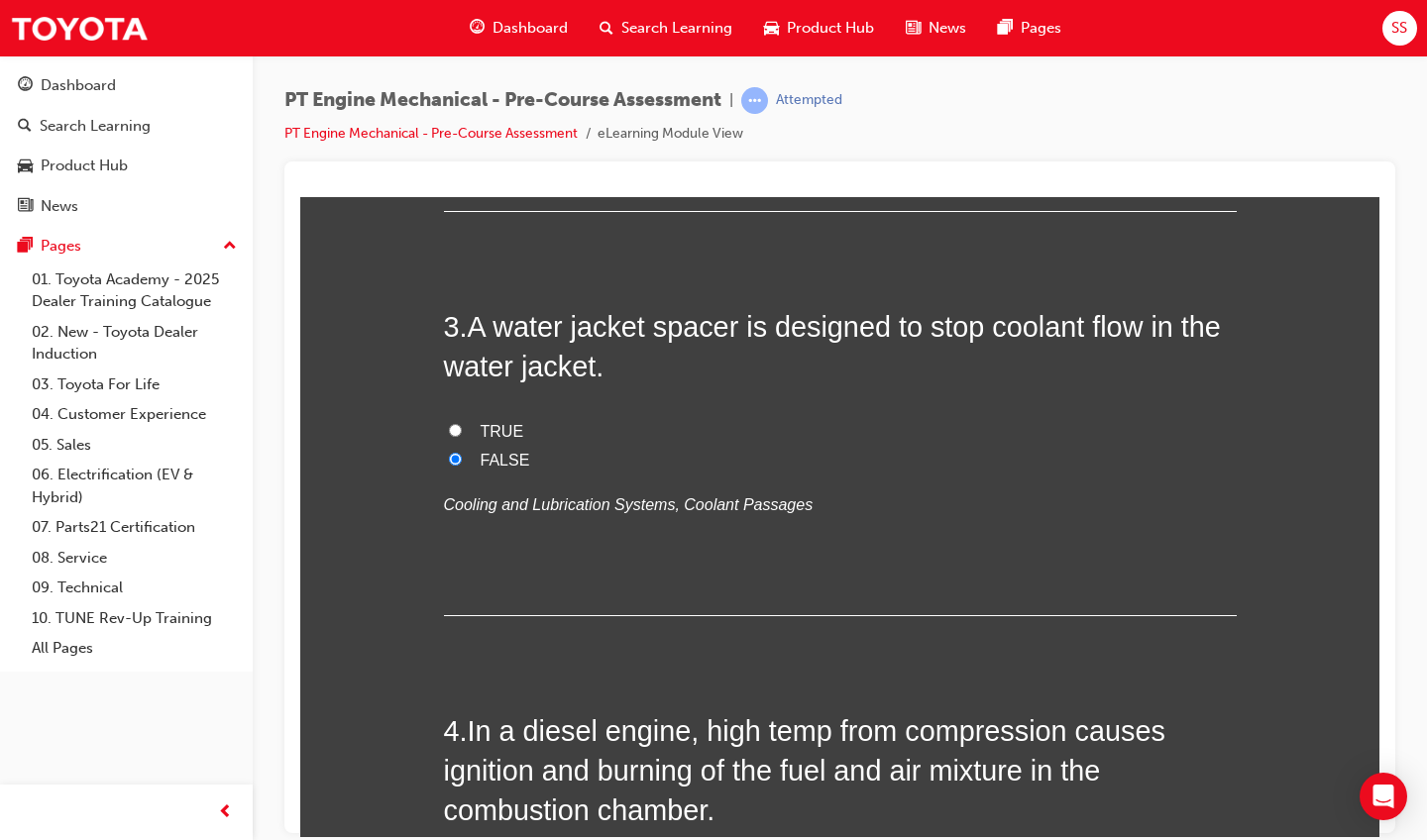 radio on "true" 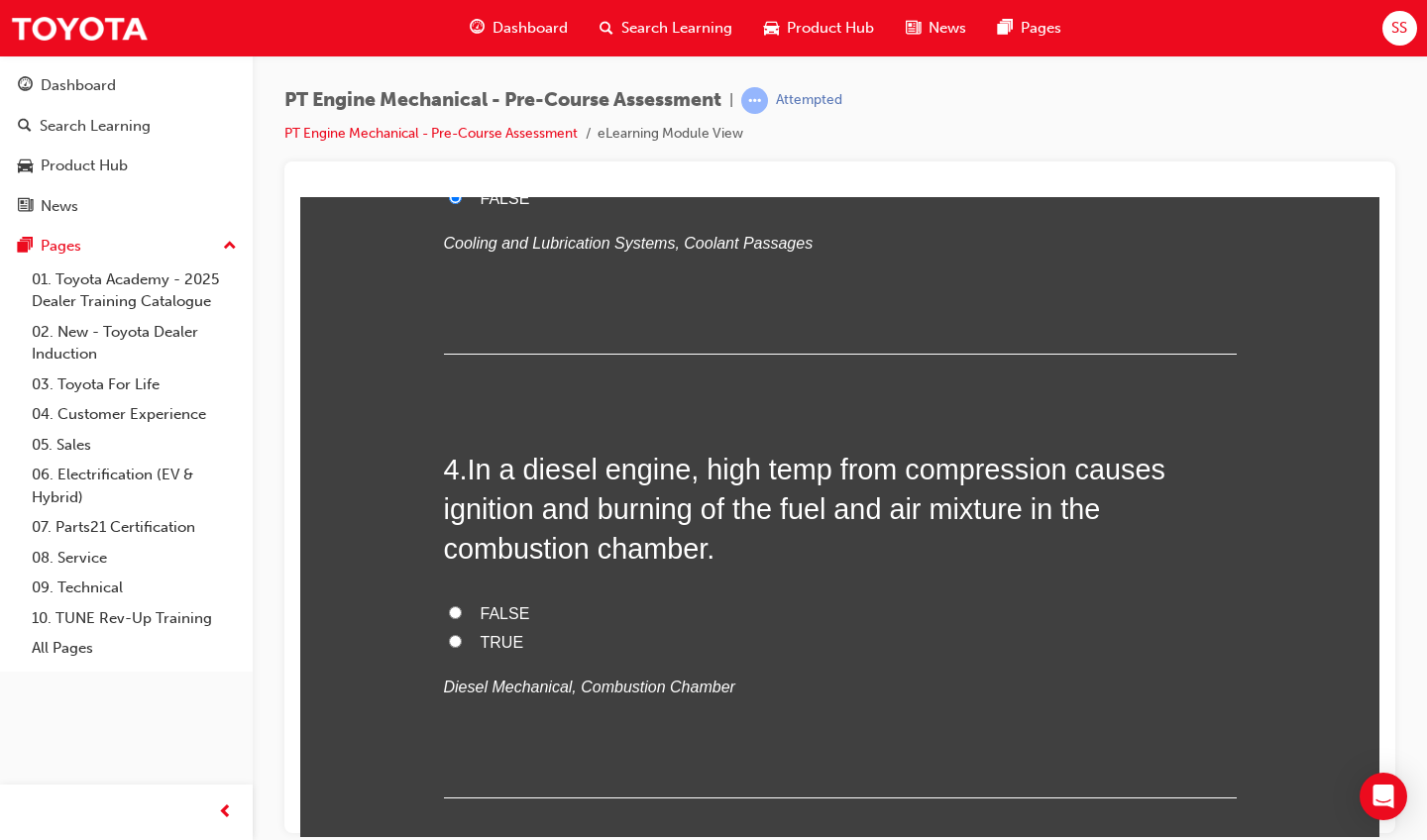 scroll, scrollTop: 1245, scrollLeft: 0, axis: vertical 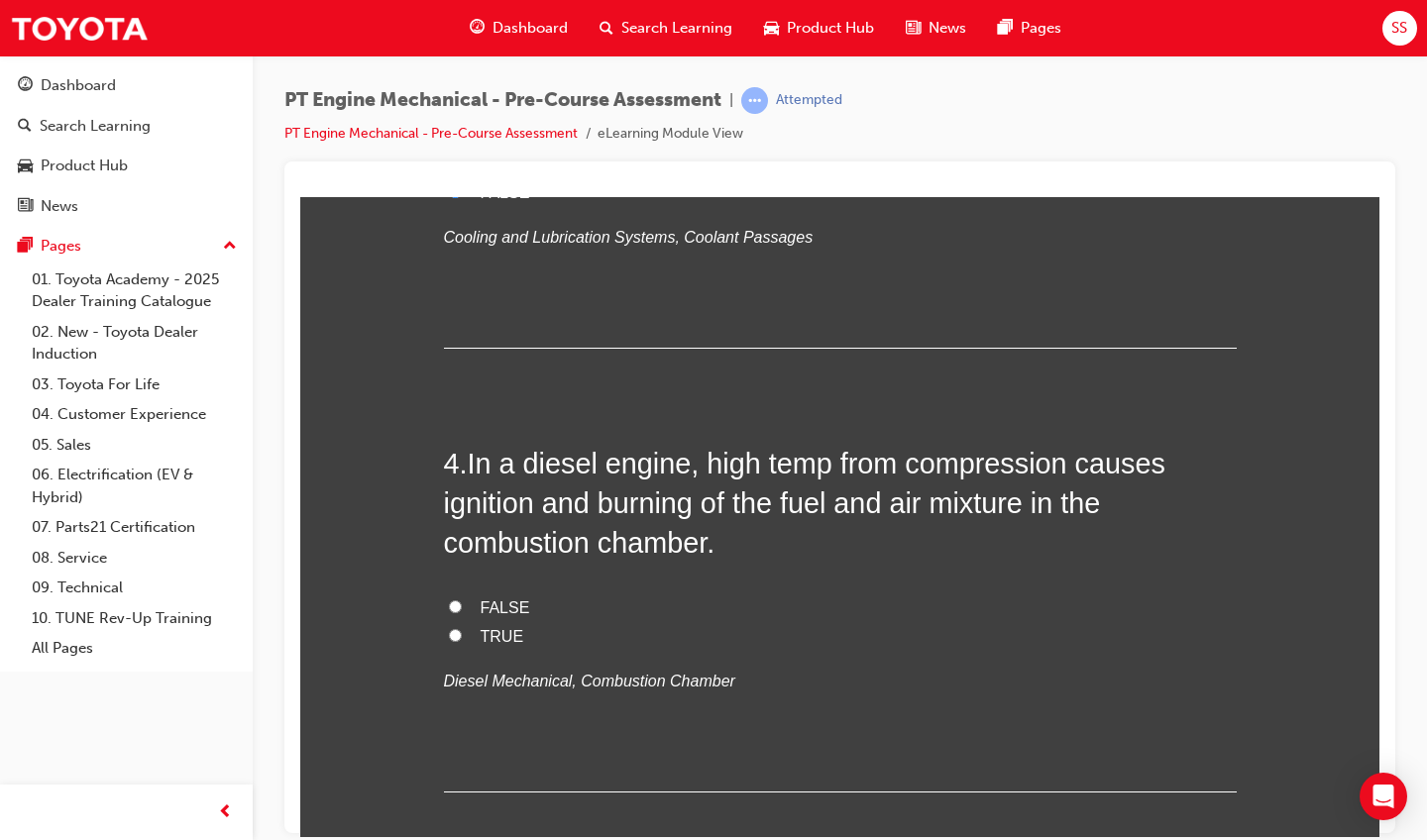 click on "TRUE" at bounding box center (502, 635) 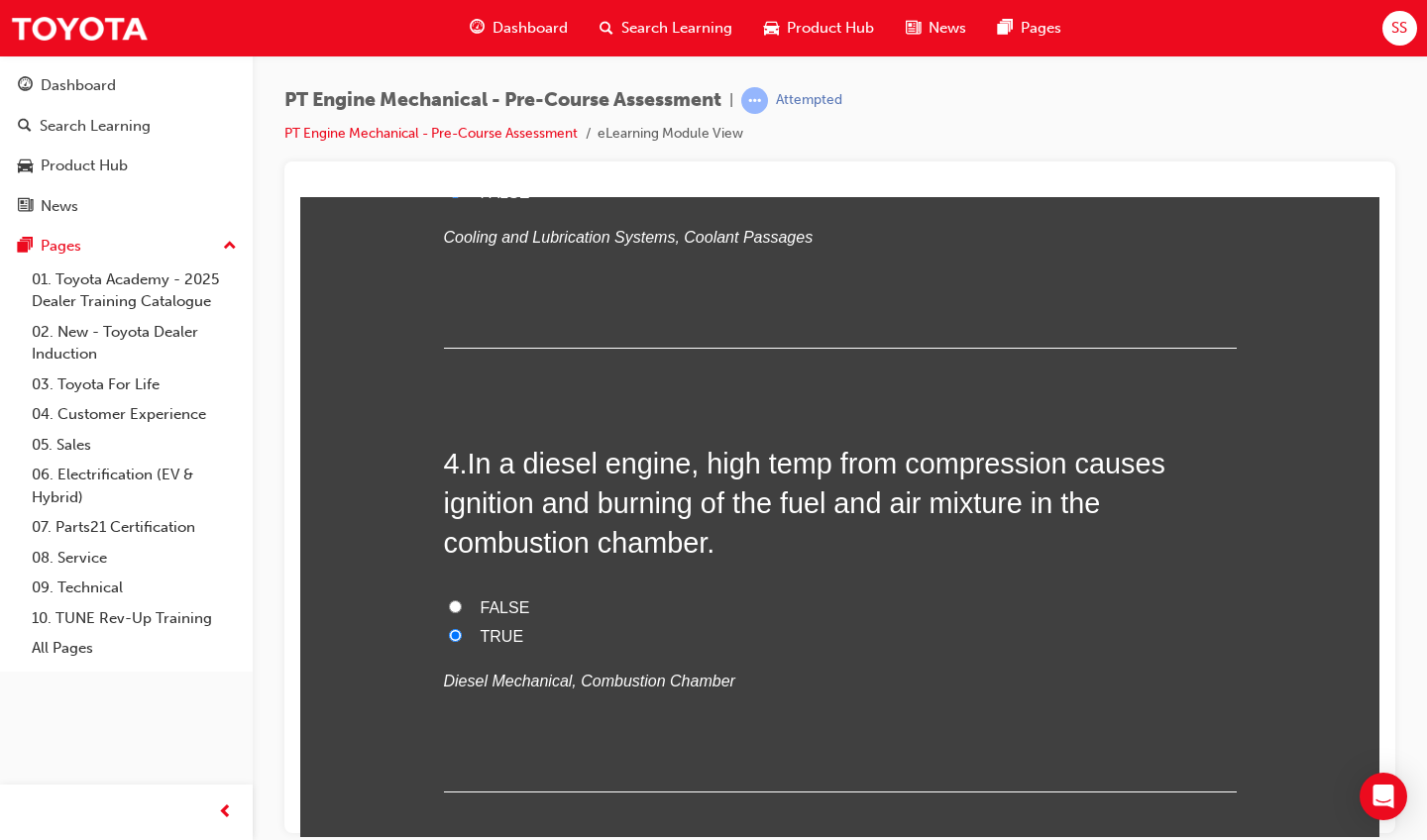 radio on "true" 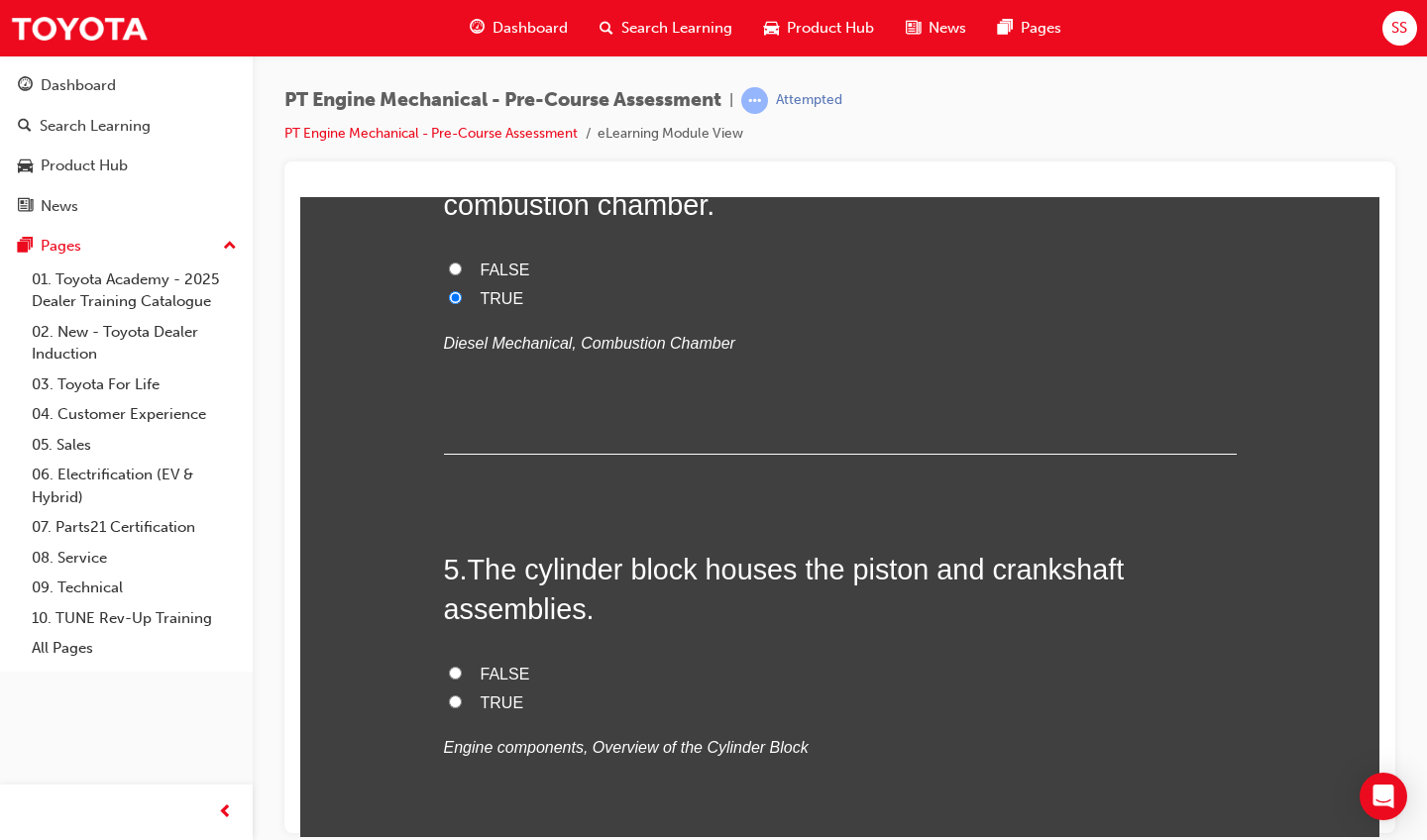 click on "TRUE" at bounding box center (840, 702) 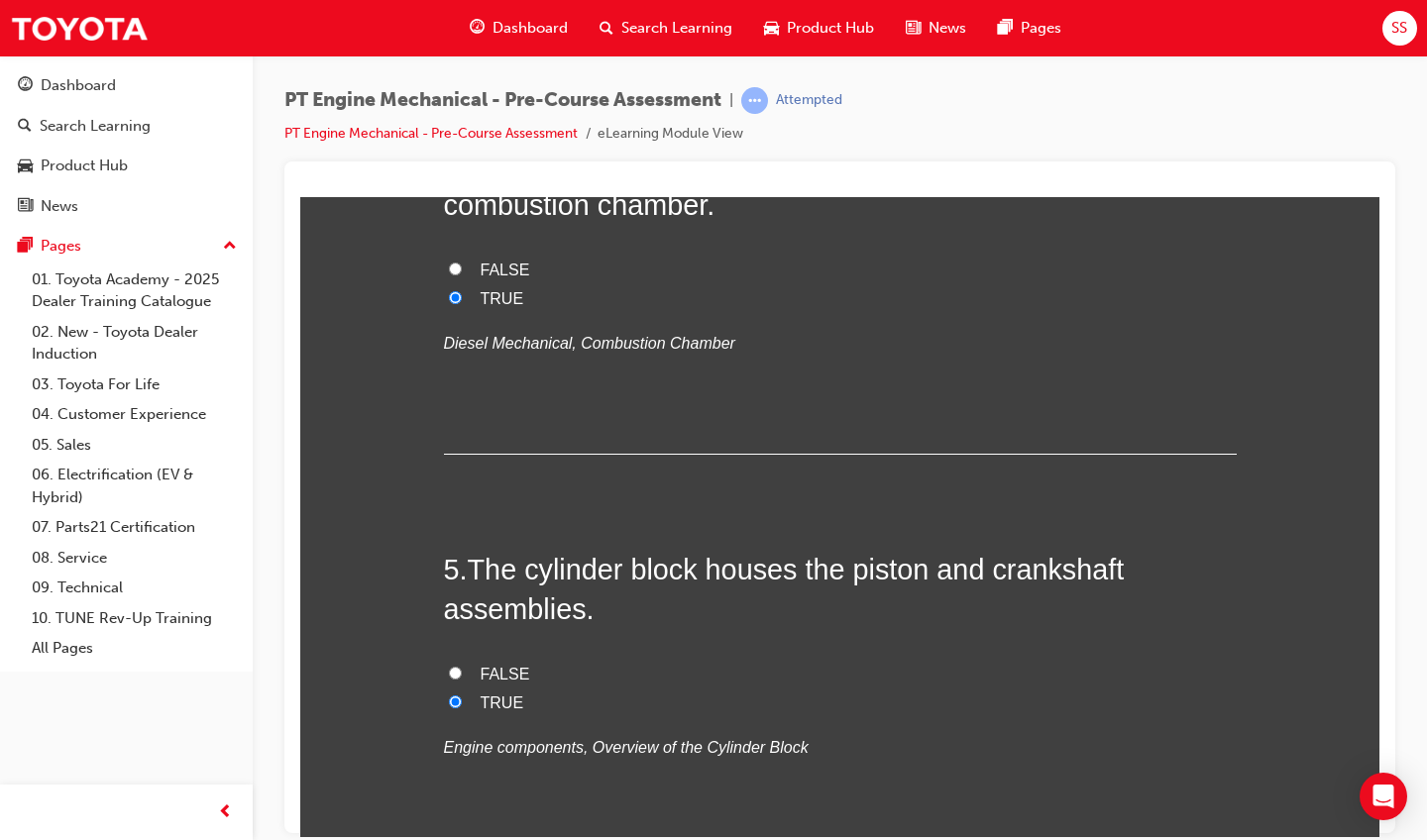 radio on "true" 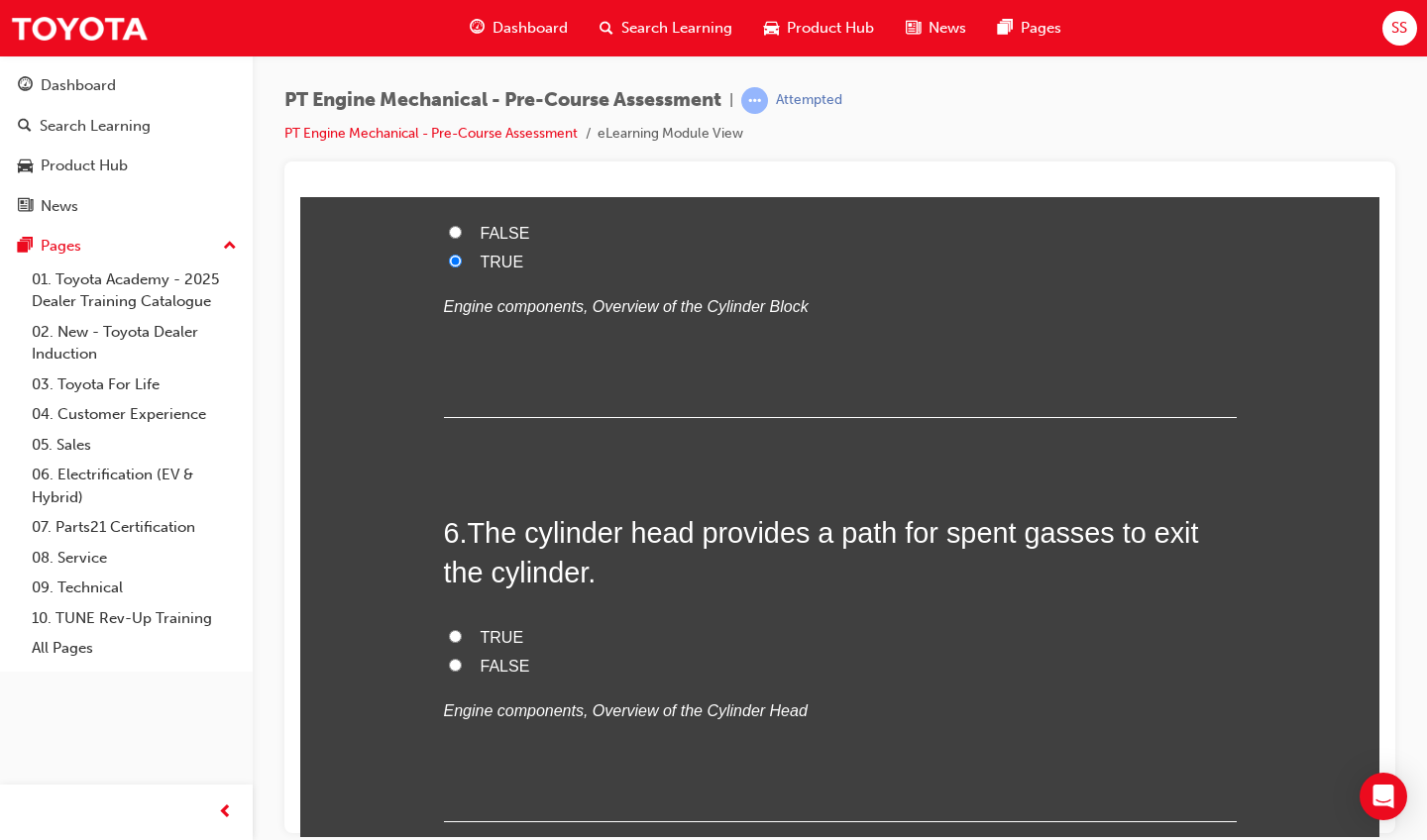 scroll, scrollTop: 2040, scrollLeft: 0, axis: vertical 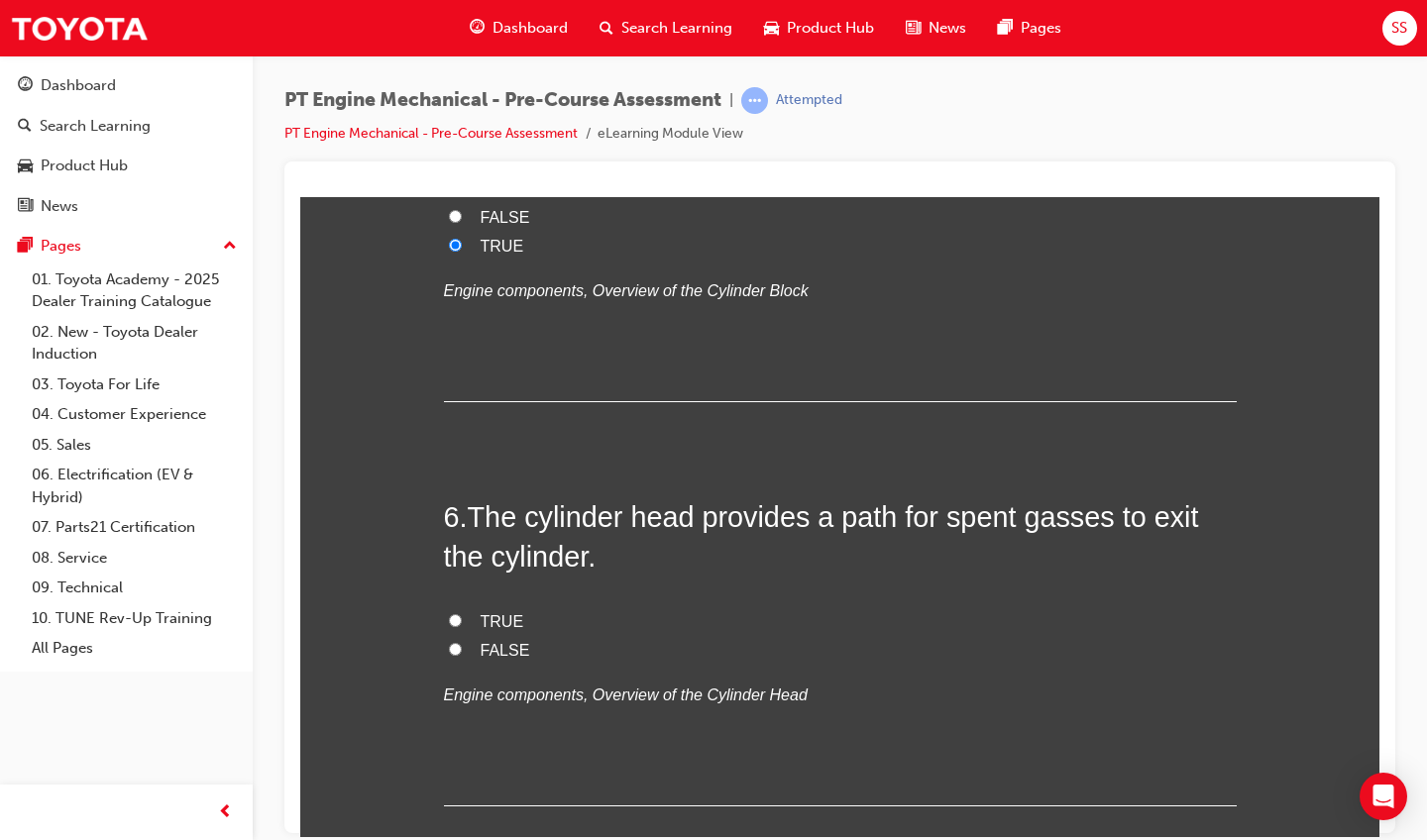 click on "FALSE" at bounding box center (840, 650) 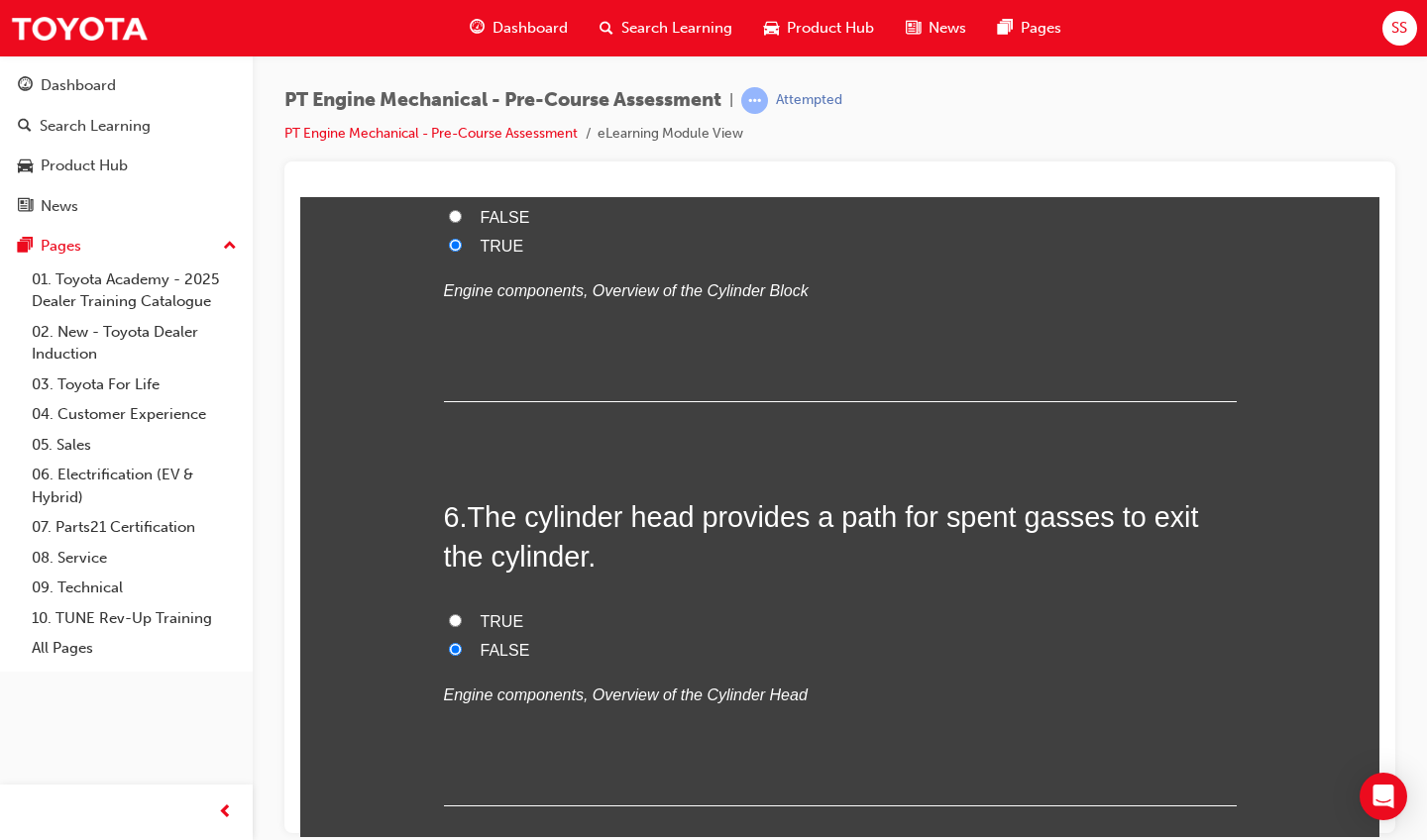 radio on "true" 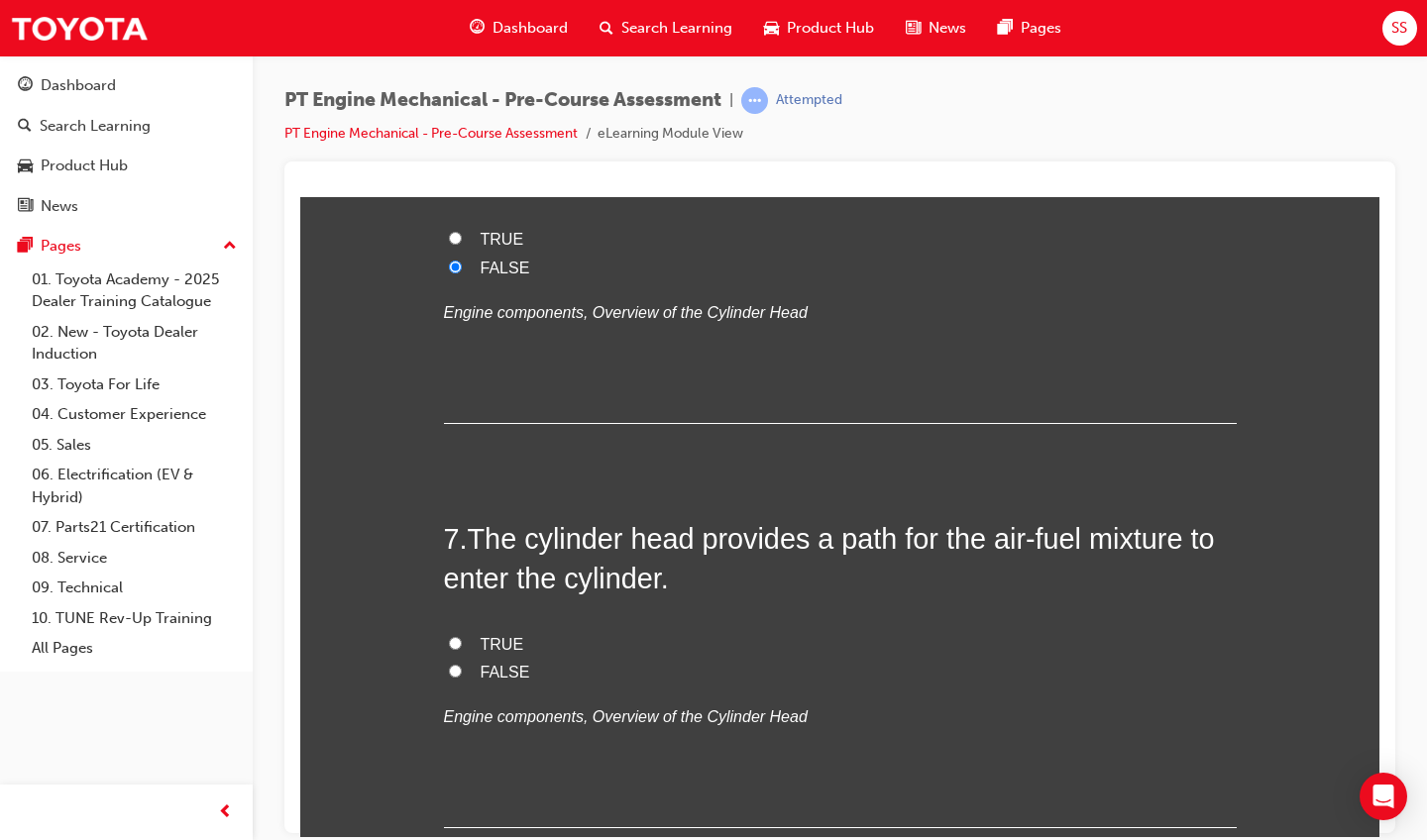 scroll, scrollTop: 2432, scrollLeft: 0, axis: vertical 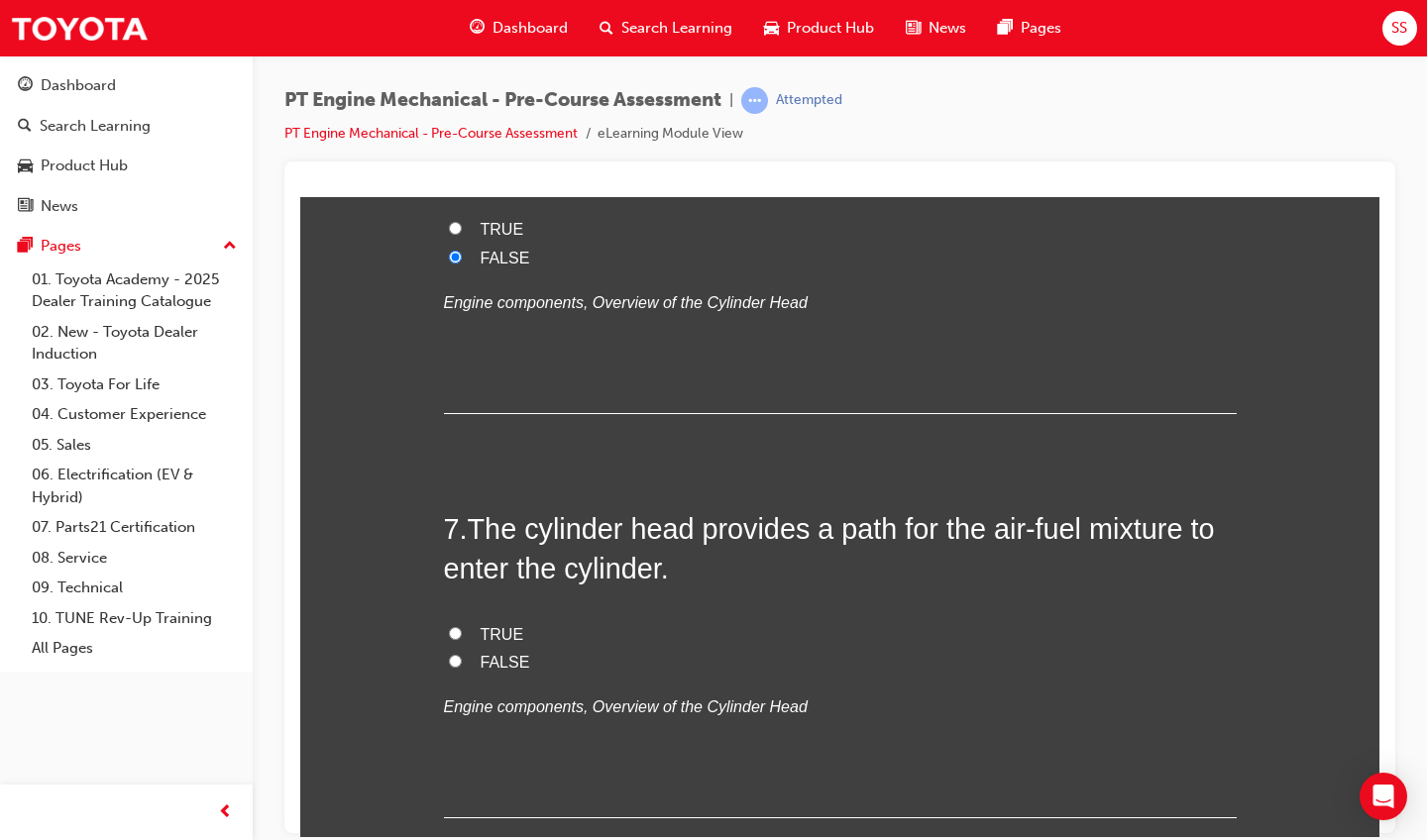 click on "TRUE" at bounding box center [840, 634] 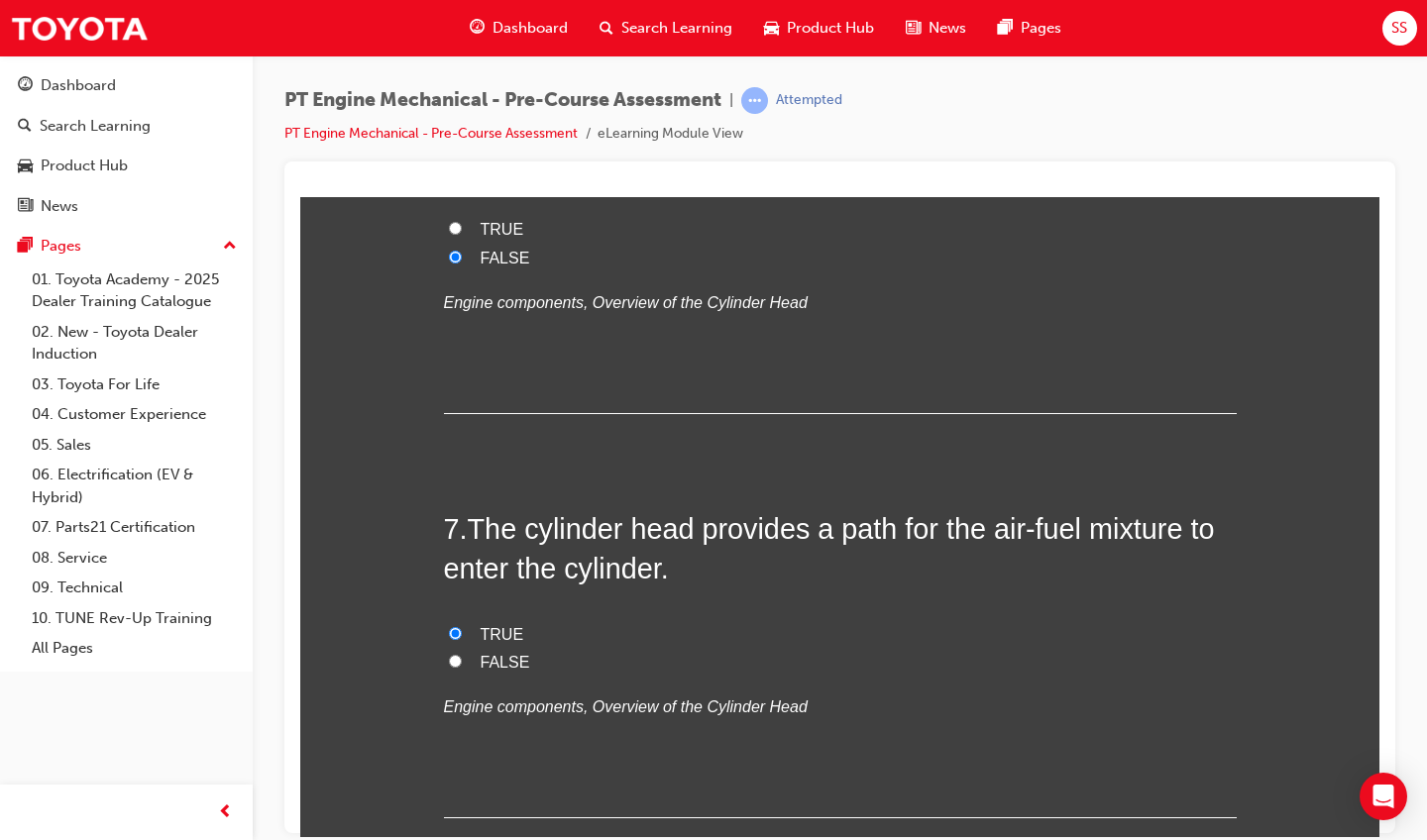 radio on "true" 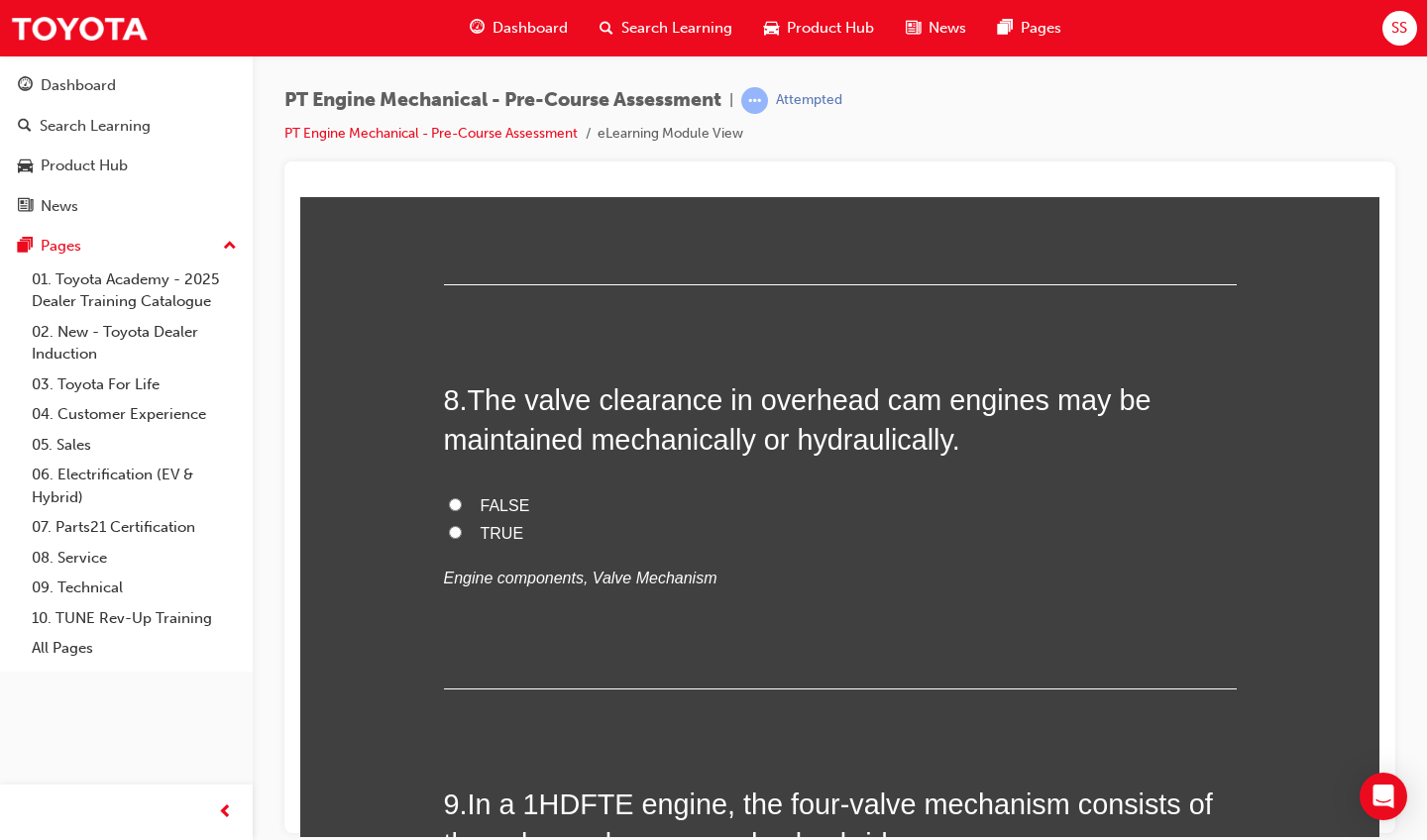 scroll, scrollTop: 2971, scrollLeft: 0, axis: vertical 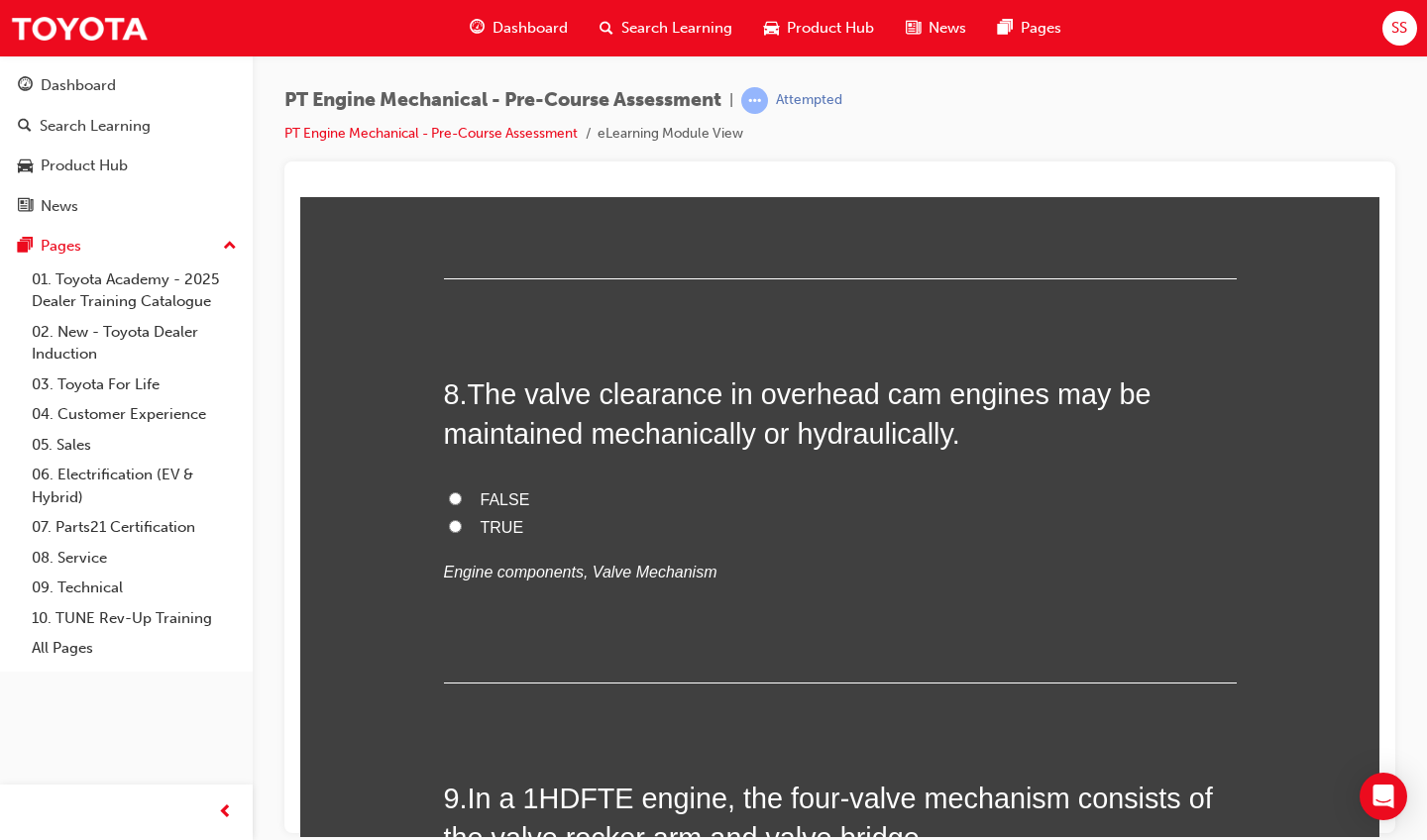 click on "TRUE" at bounding box center (502, 526) 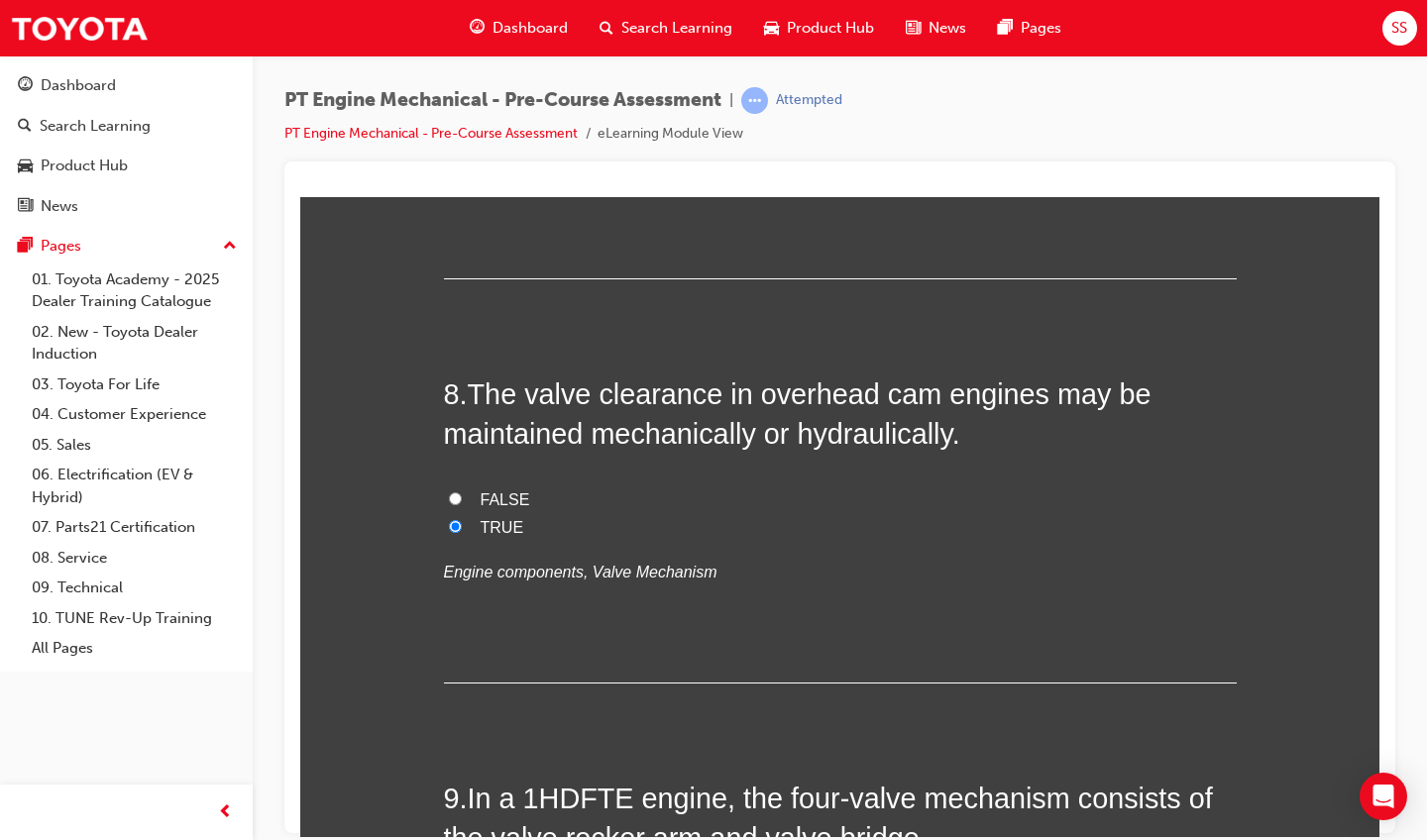 radio on "true" 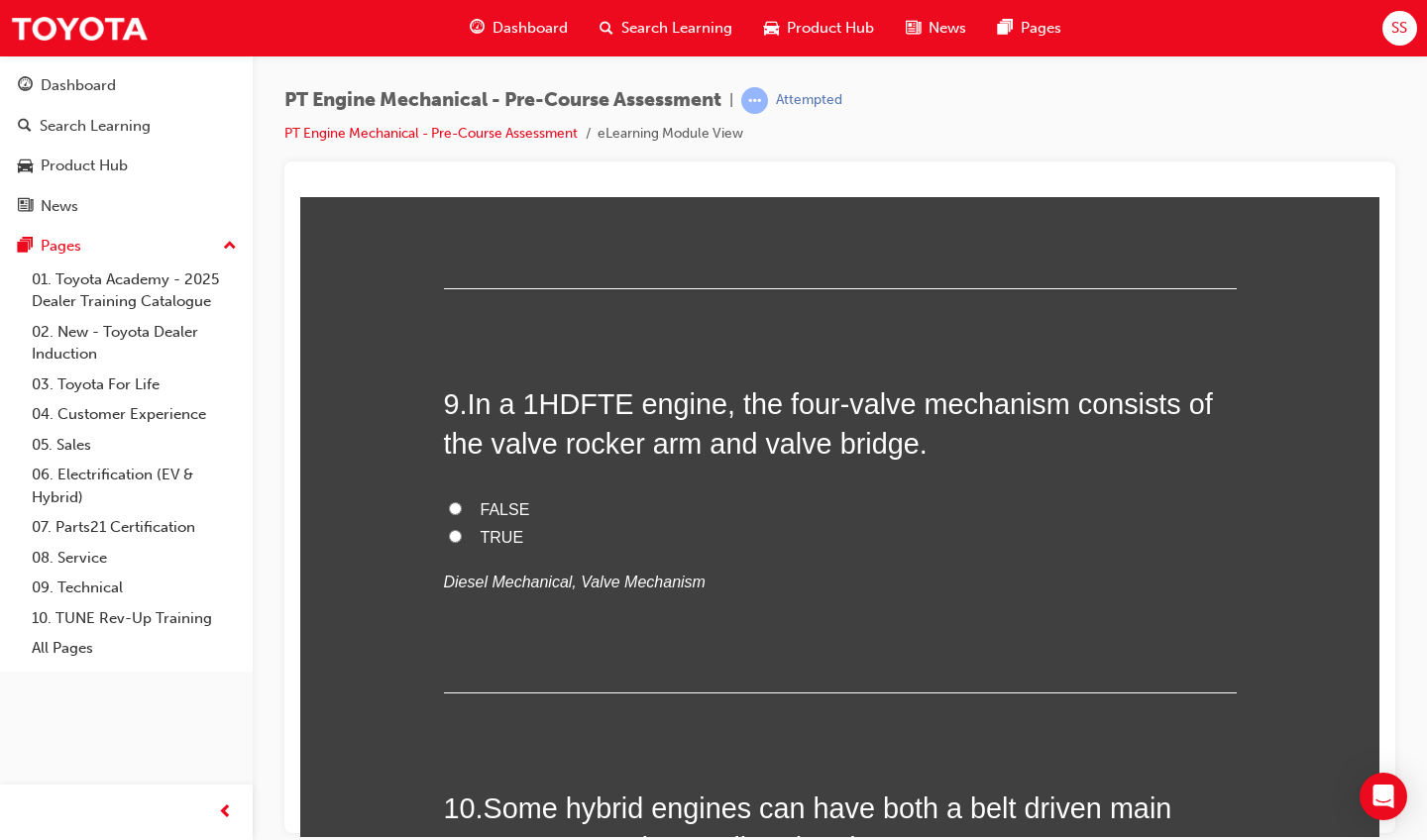 scroll, scrollTop: 3368, scrollLeft: 0, axis: vertical 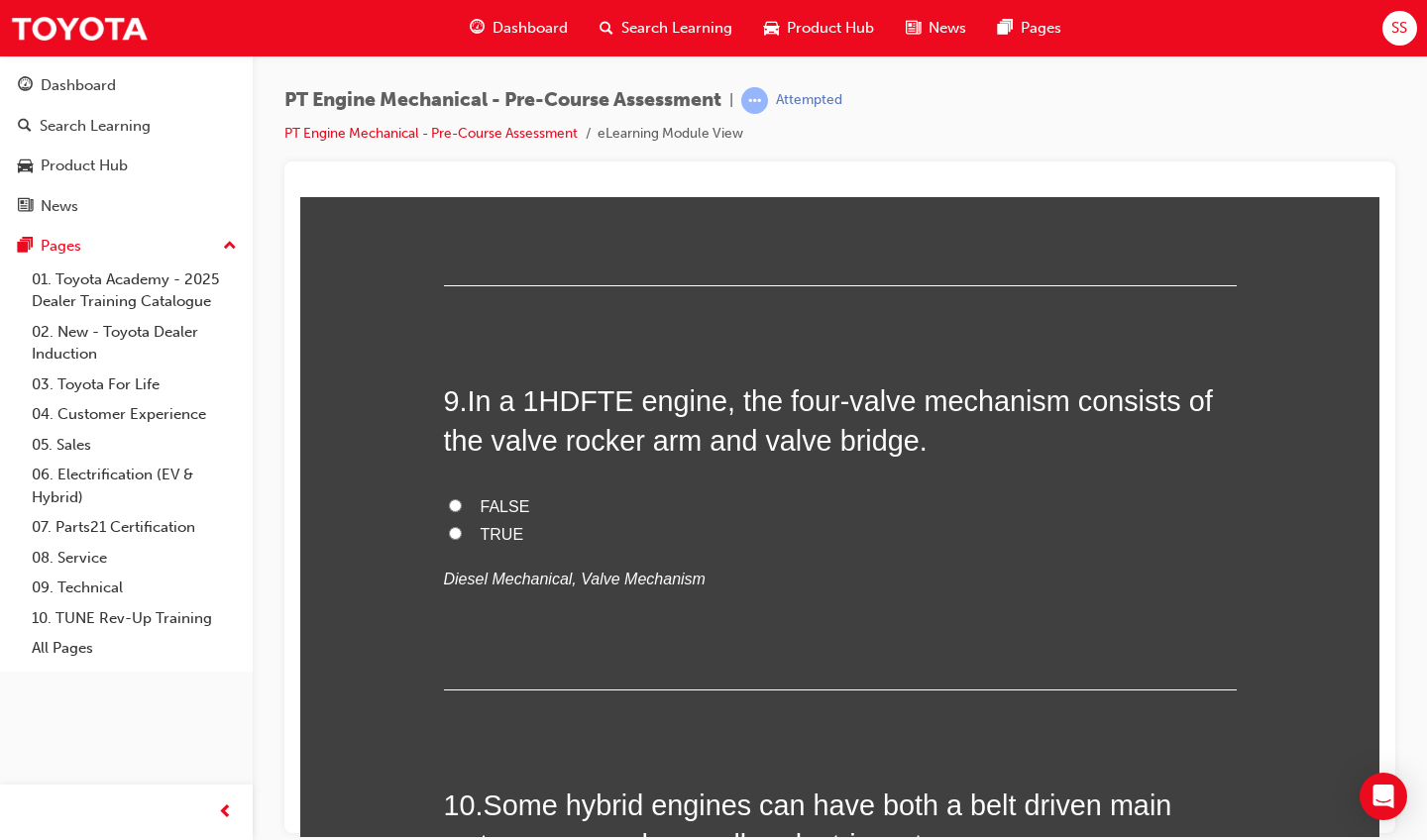 click on "FALSE TRUE
Diesel Mechanical, Valve Mechanism" at bounding box center [840, 543] 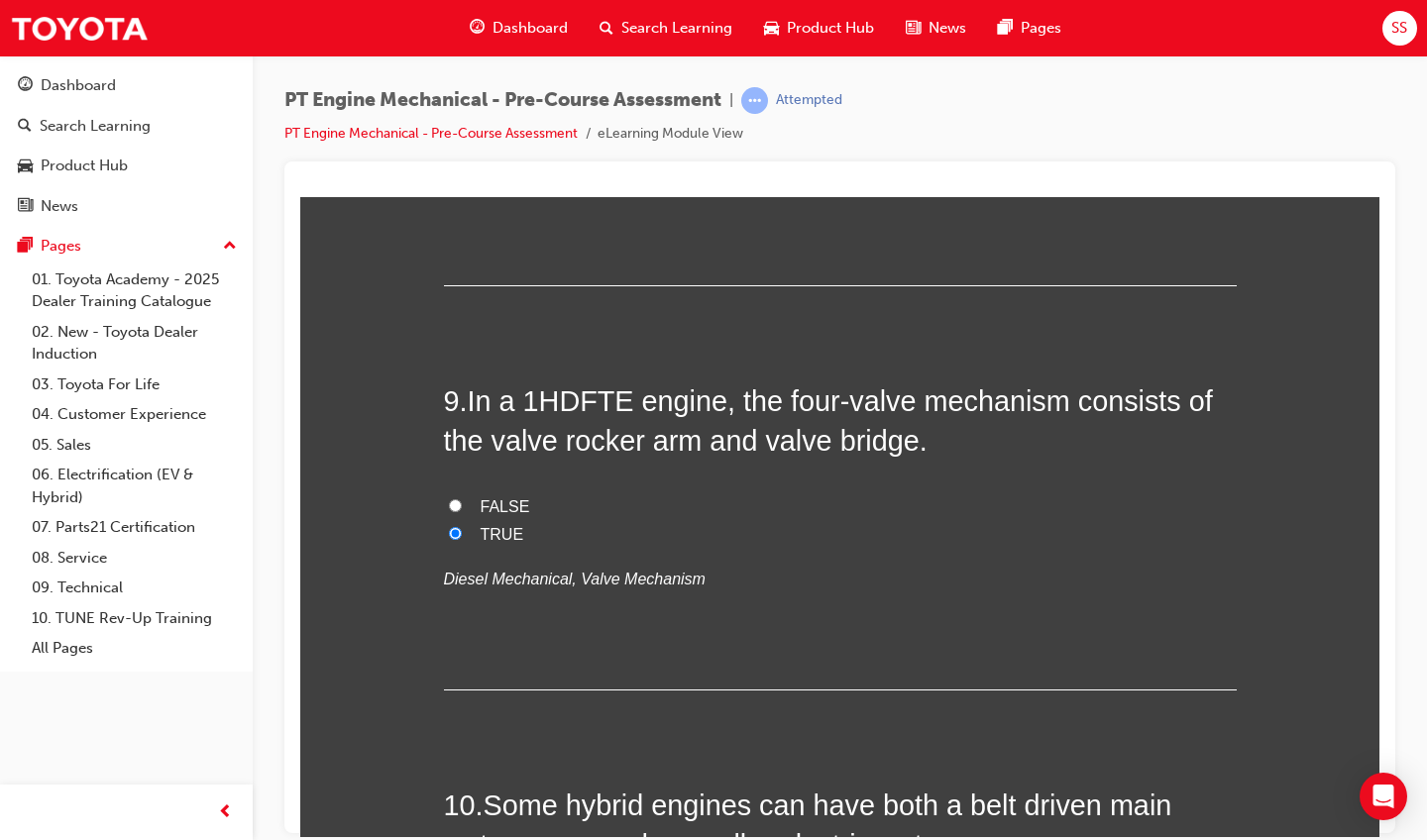 radio on "true" 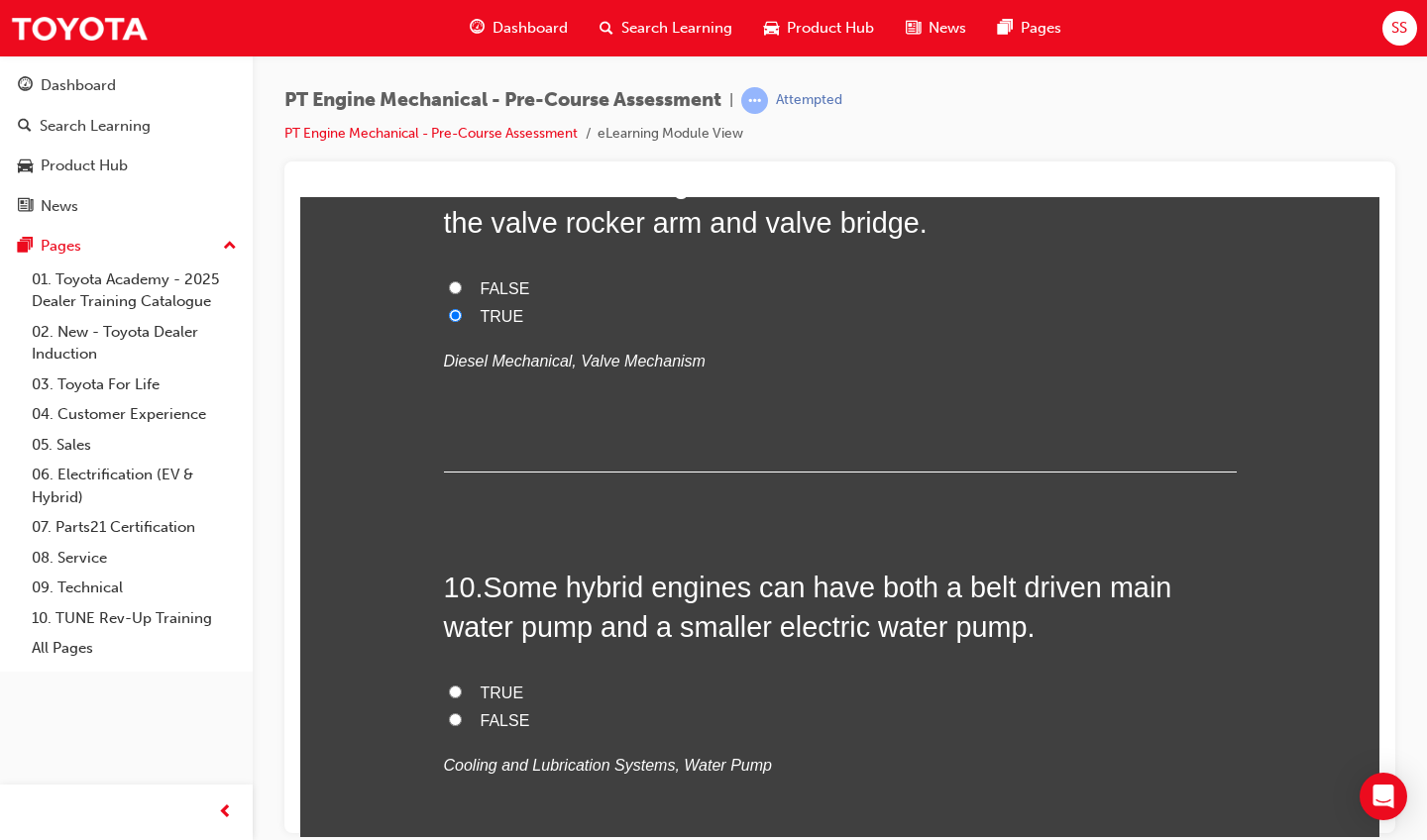 scroll, scrollTop: 3588, scrollLeft: 0, axis: vertical 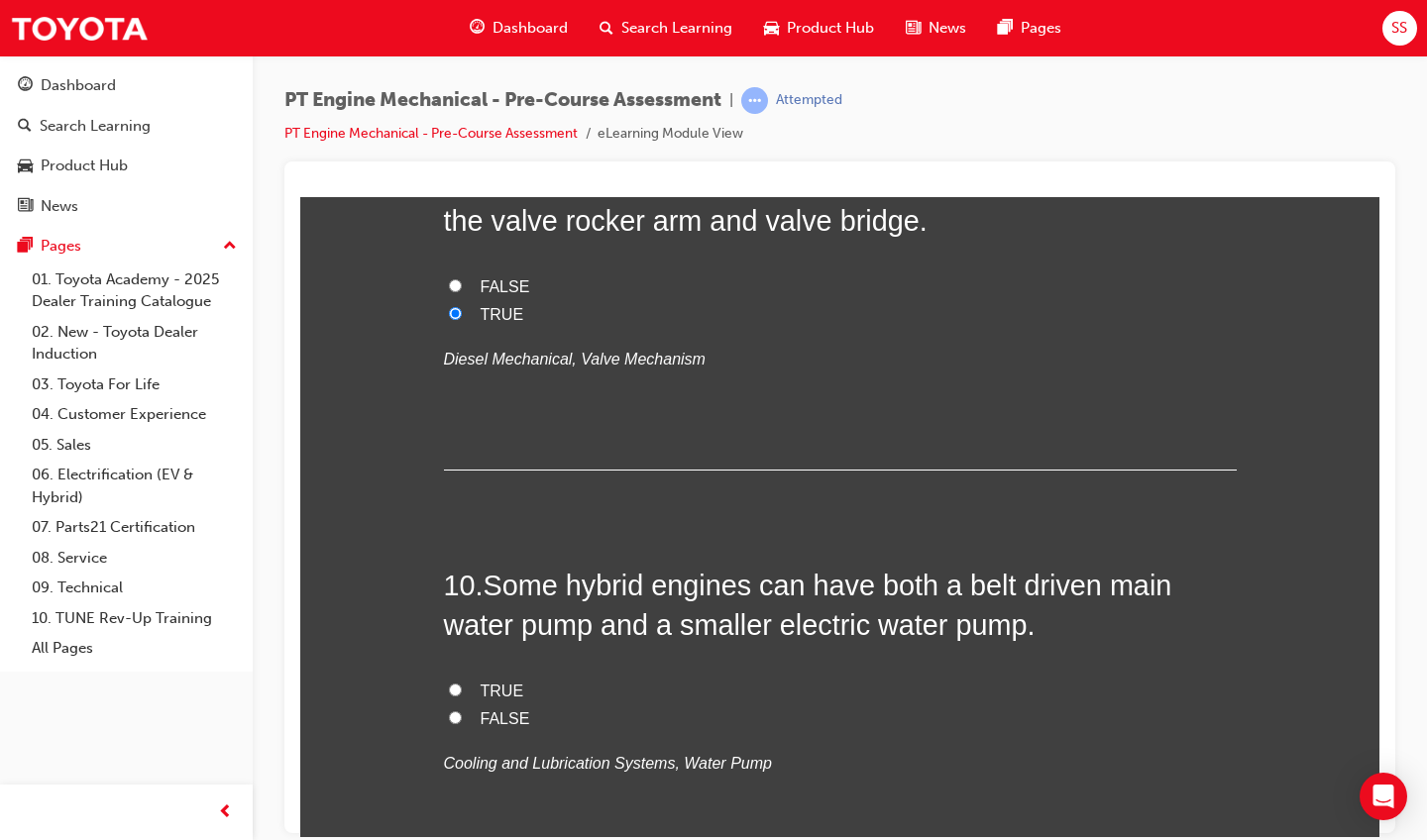 click on "TRUE FALSE
Cooling and Lubrication Systems, Water Pump" at bounding box center (840, 727) 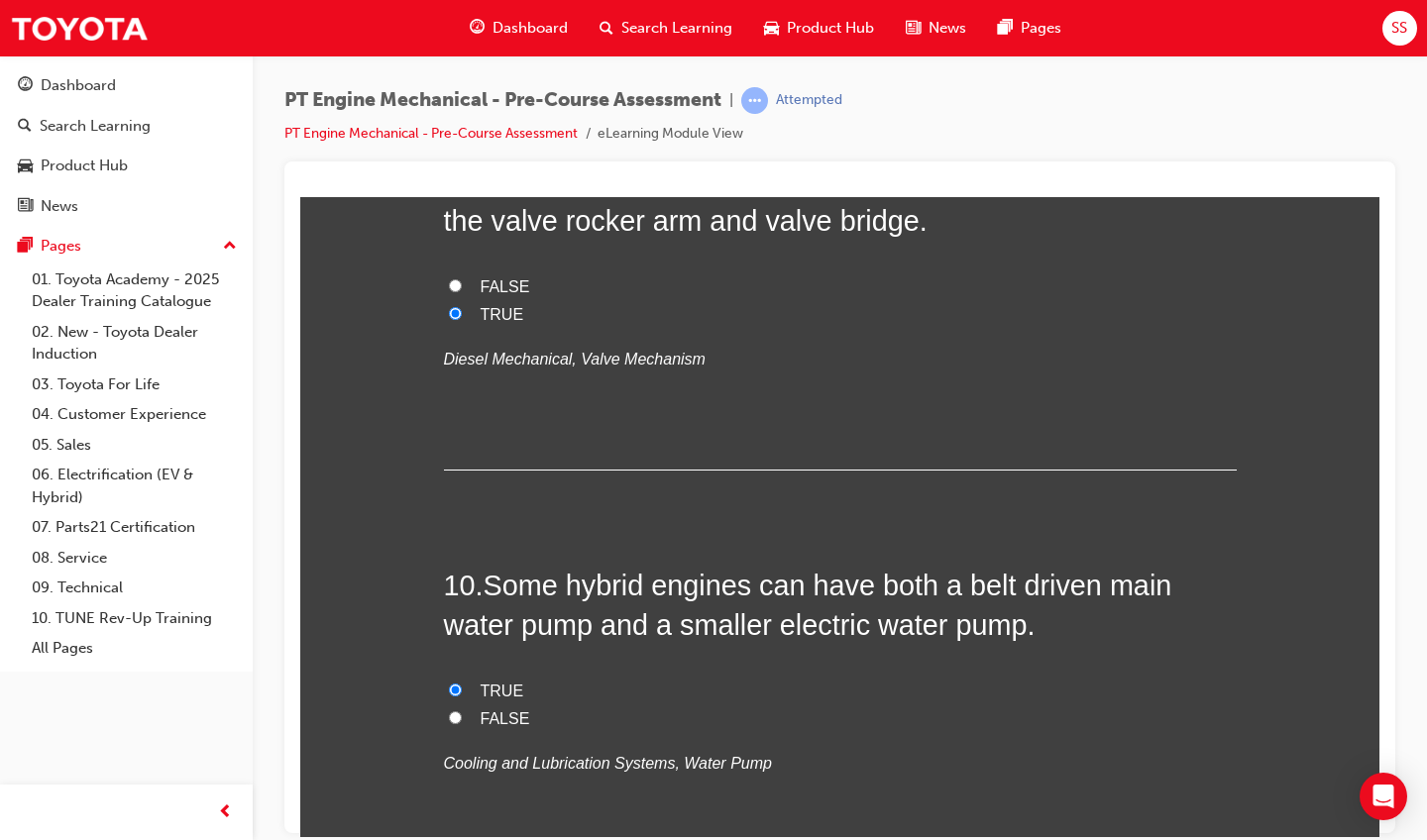 radio on "true" 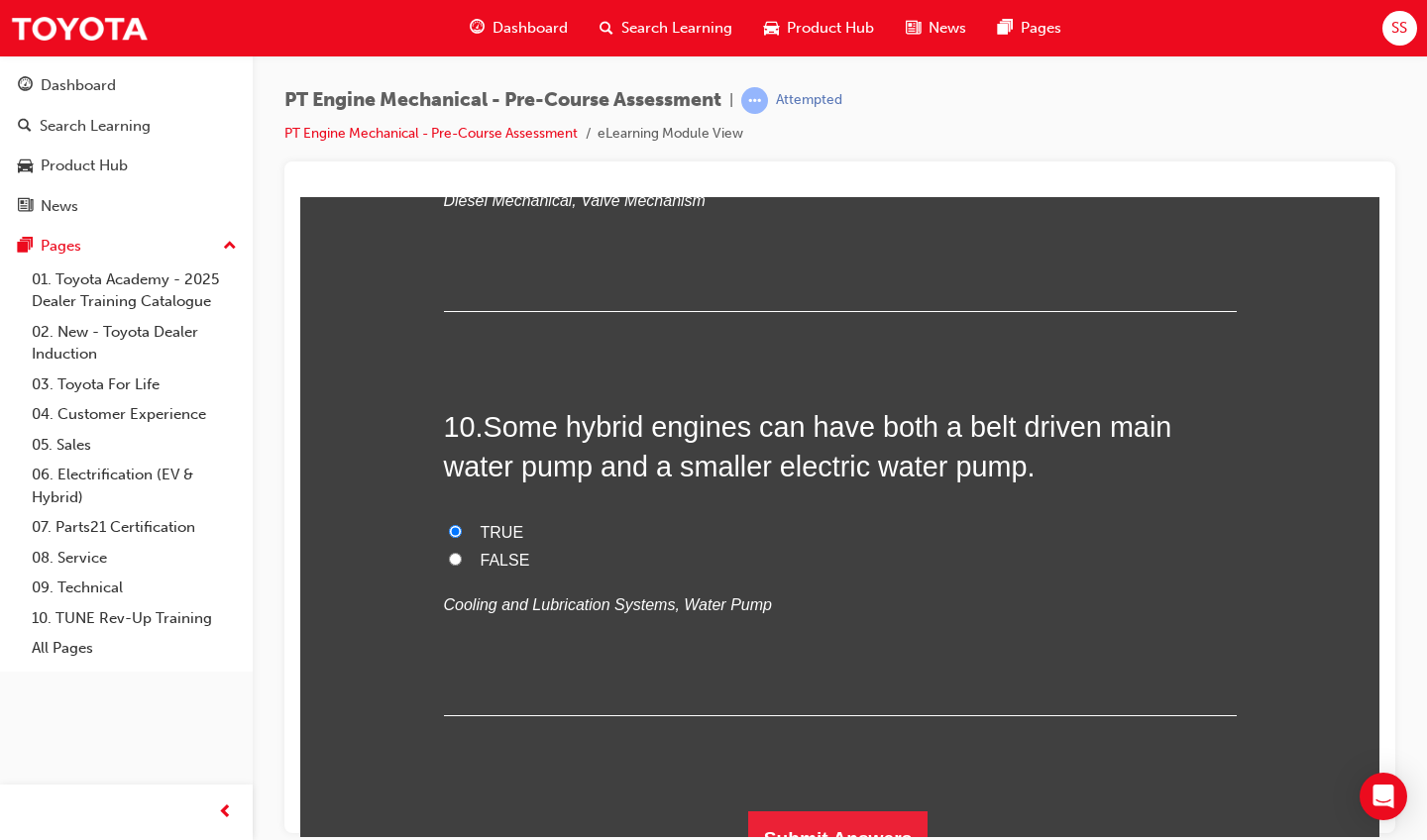 scroll, scrollTop: 3741, scrollLeft: 0, axis: vertical 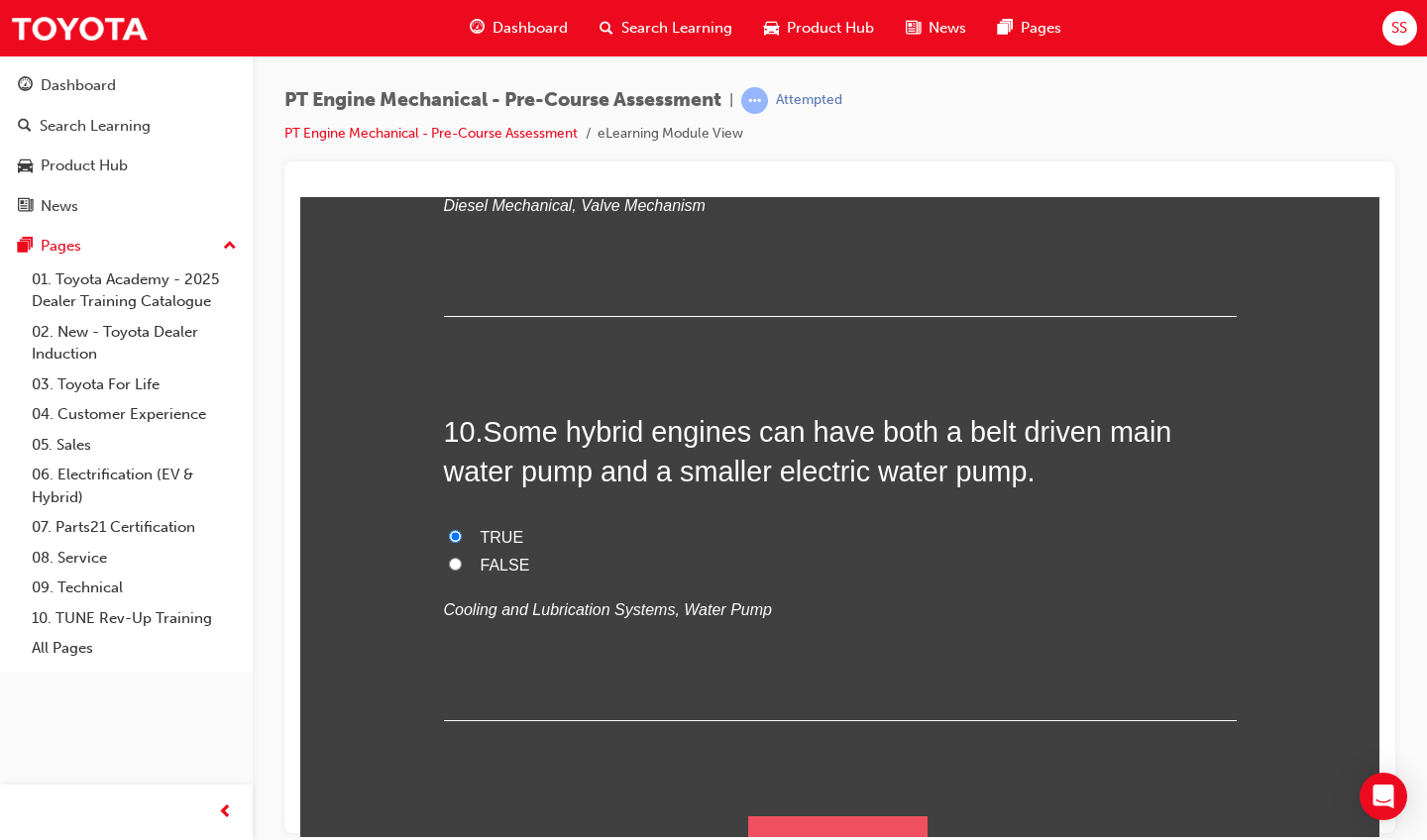 click on "Submit Answers" at bounding box center [838, 843] 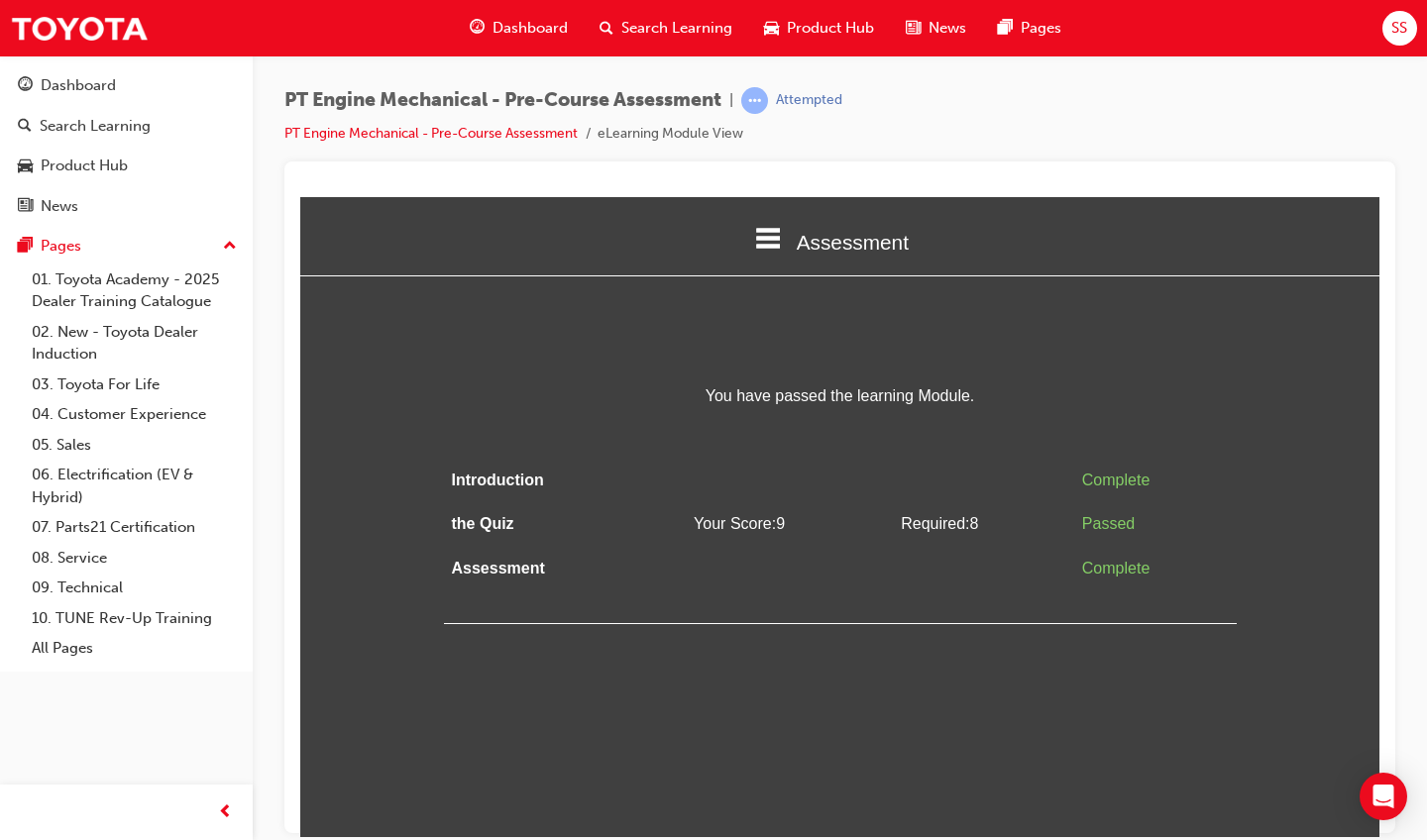 scroll, scrollTop: 0, scrollLeft: 0, axis: both 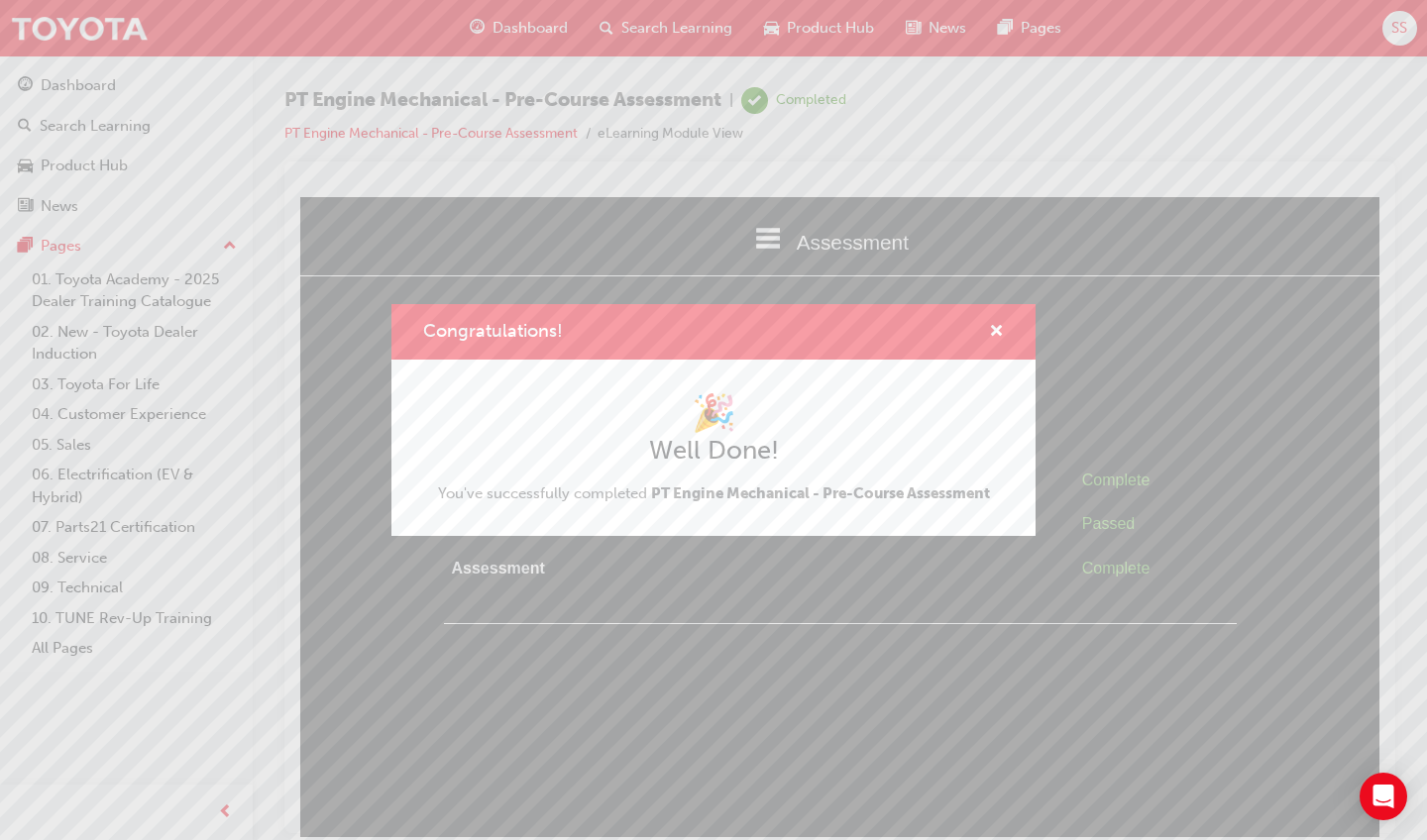 click on "Congratulations!" at bounding box center [714, 332] 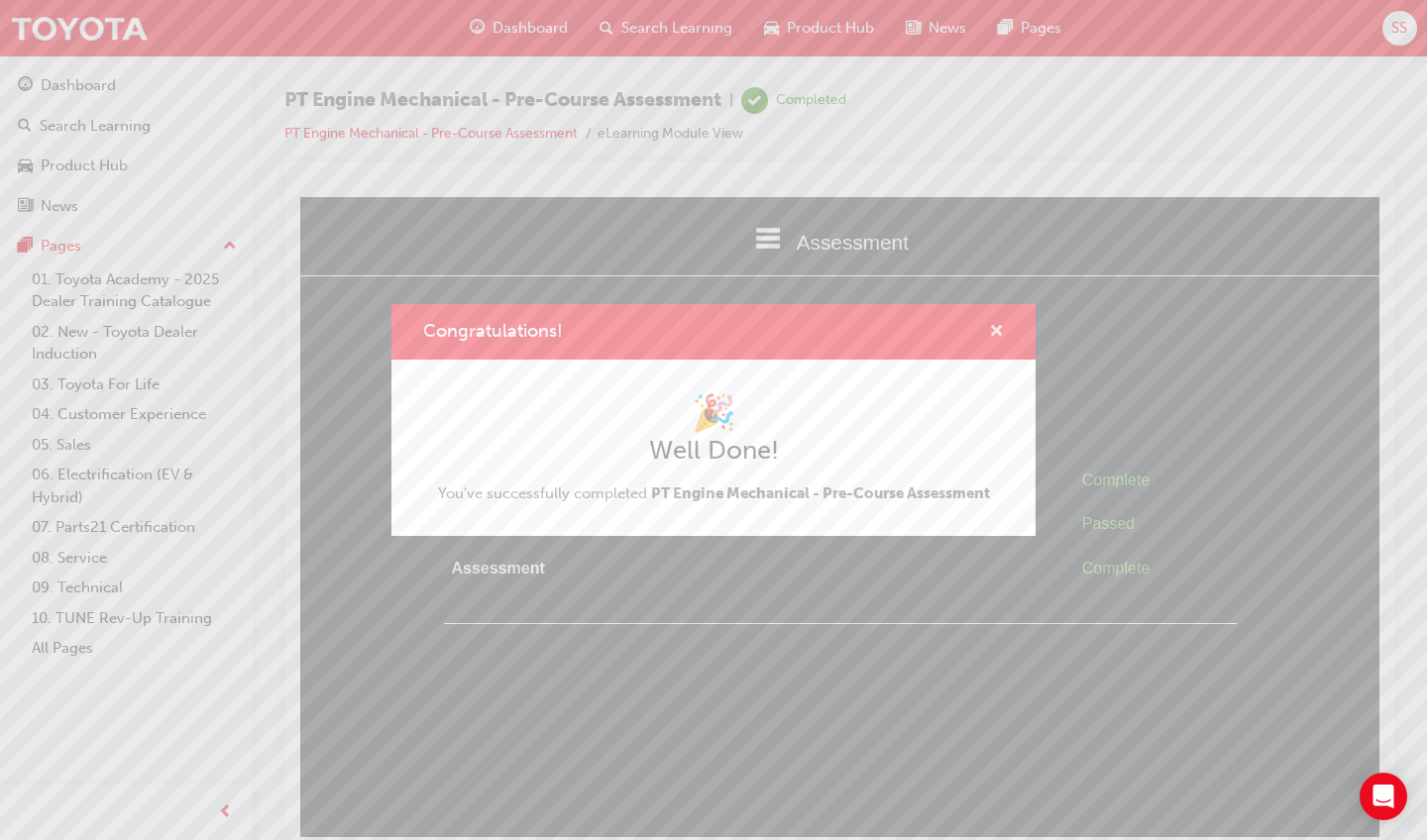 click at bounding box center [996, 333] 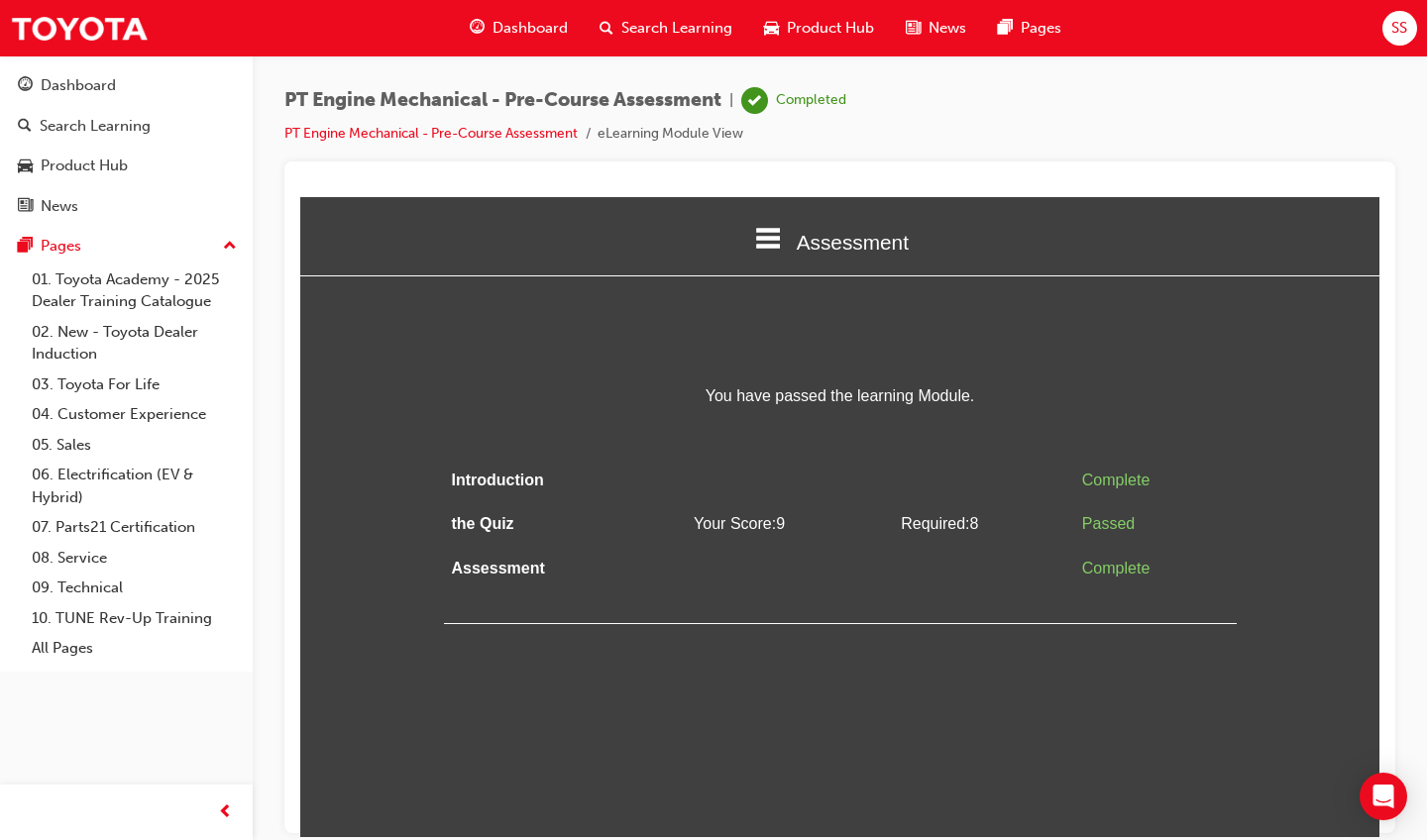 click on "SS" at bounding box center [1399, 28] 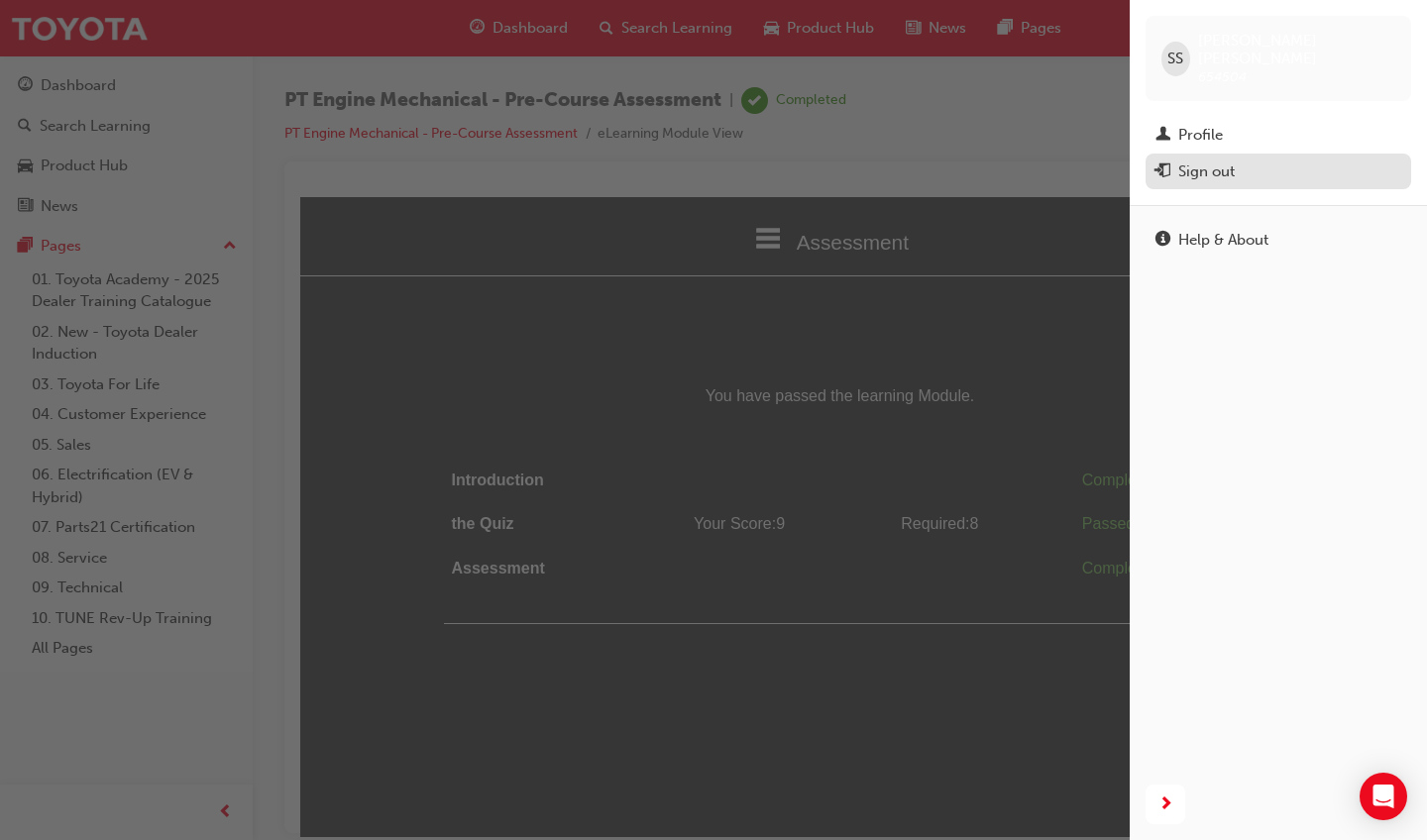 click on "Sign out" at bounding box center [1278, 171] 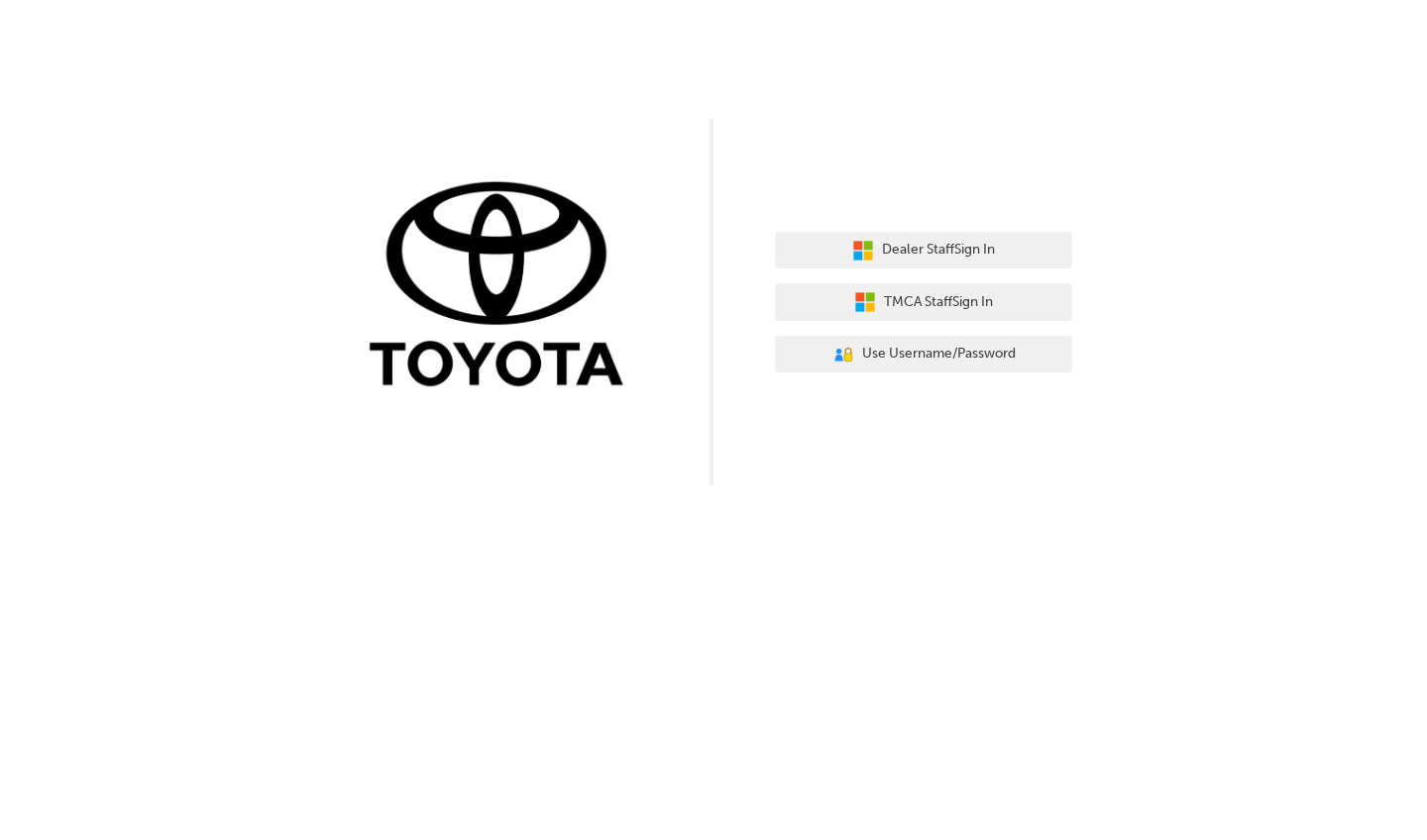 scroll, scrollTop: 0, scrollLeft: 0, axis: both 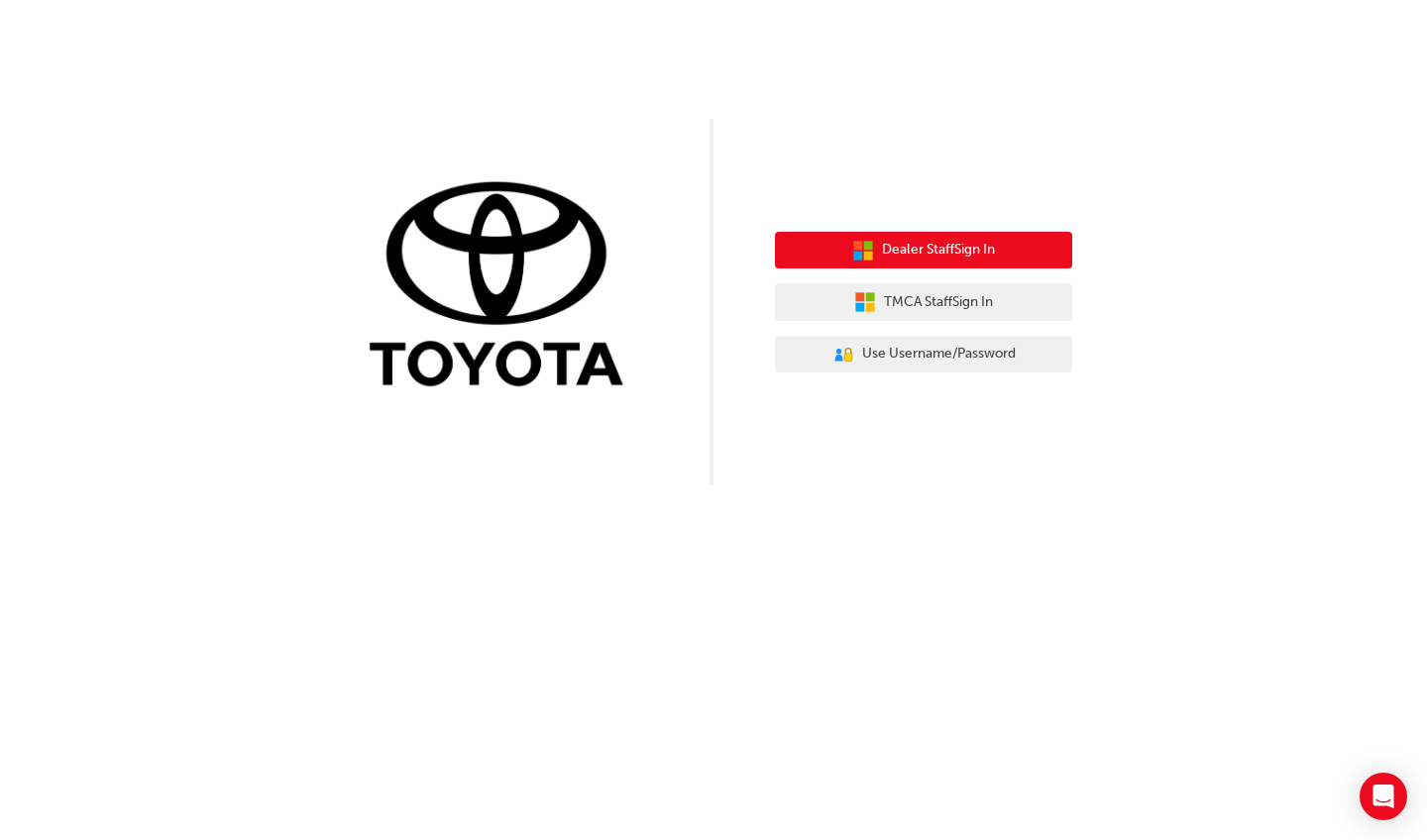 click on "Dealer Staff  Sign In" at bounding box center (938, 250) 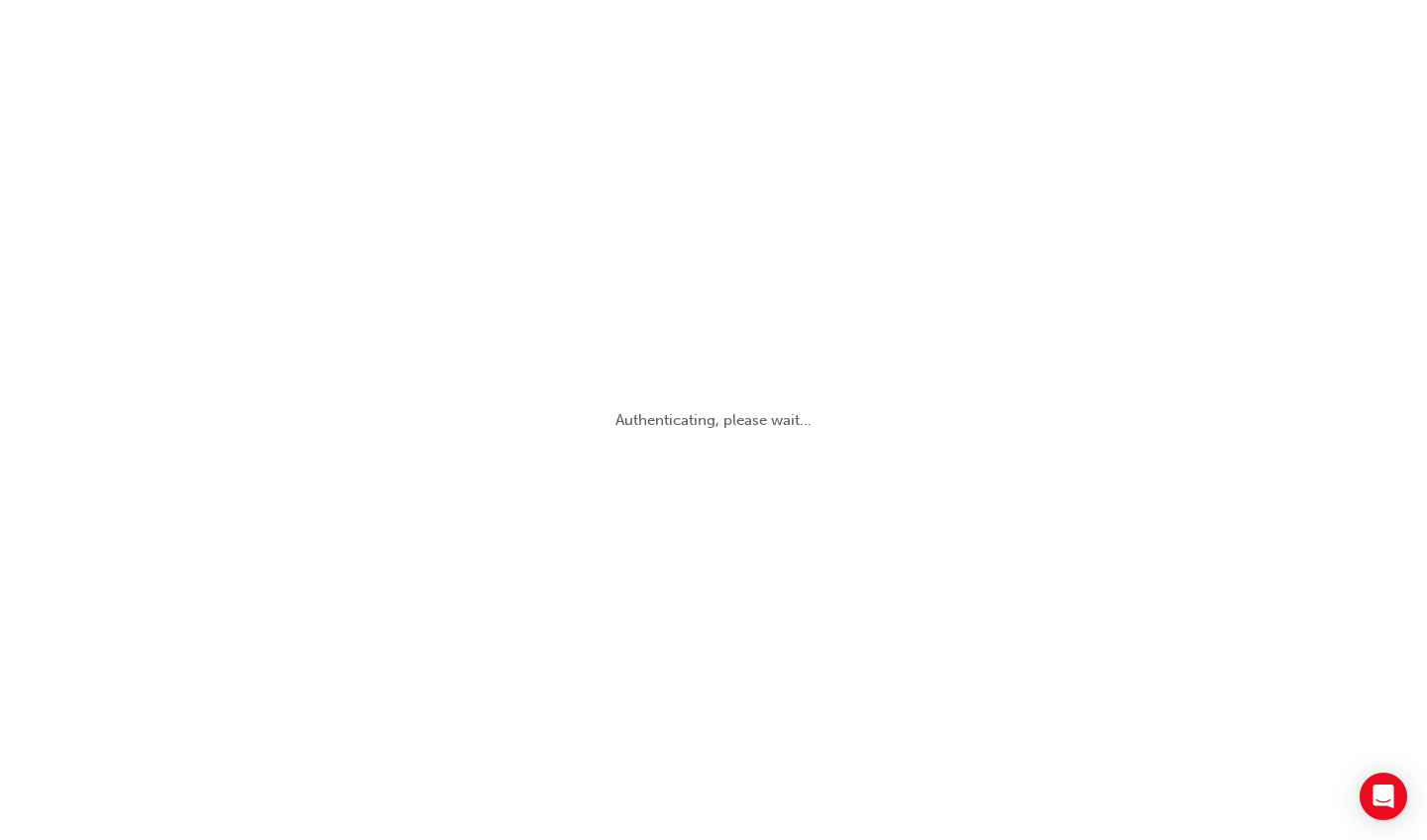 scroll, scrollTop: 0, scrollLeft: 0, axis: both 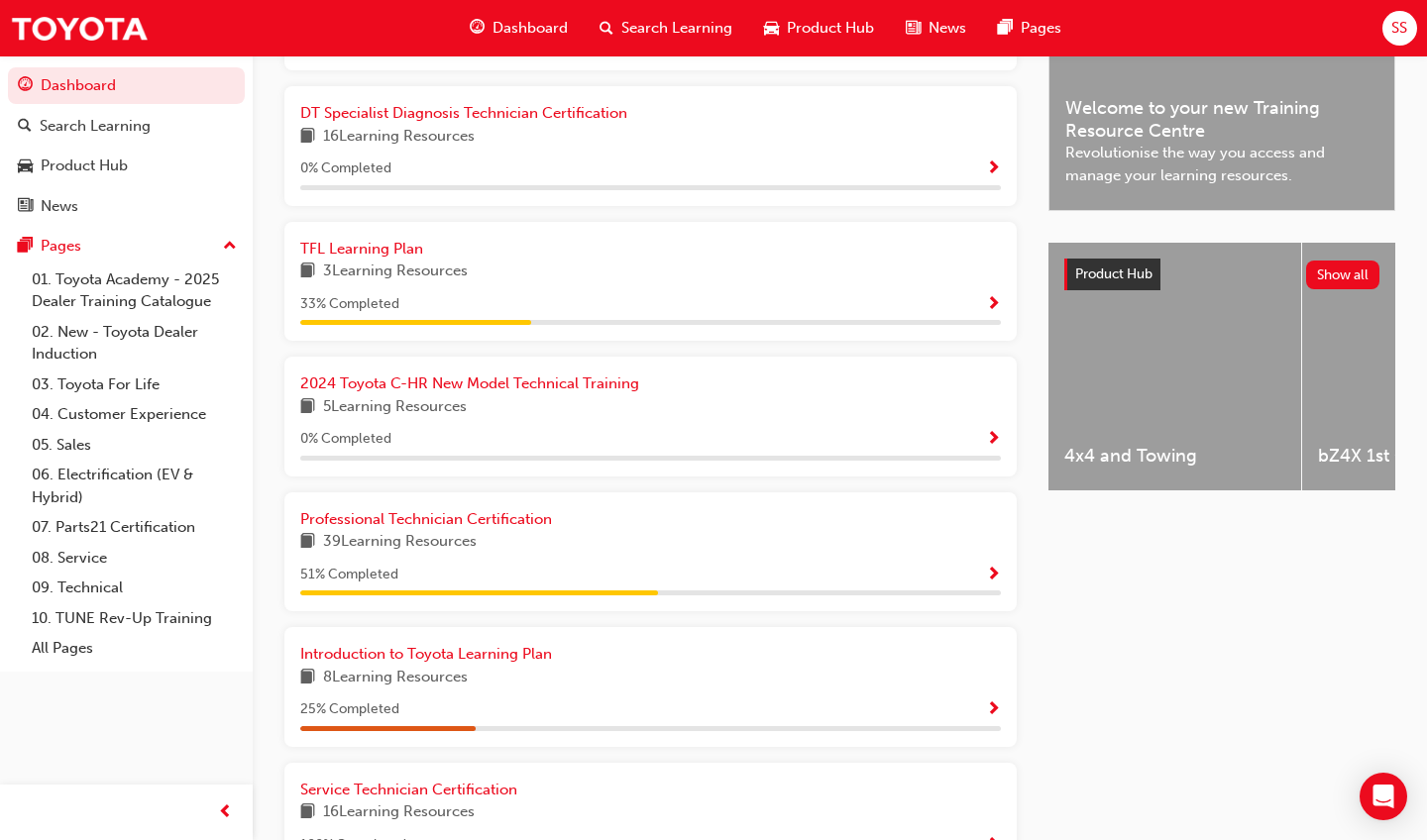 click at bounding box center [993, 576] 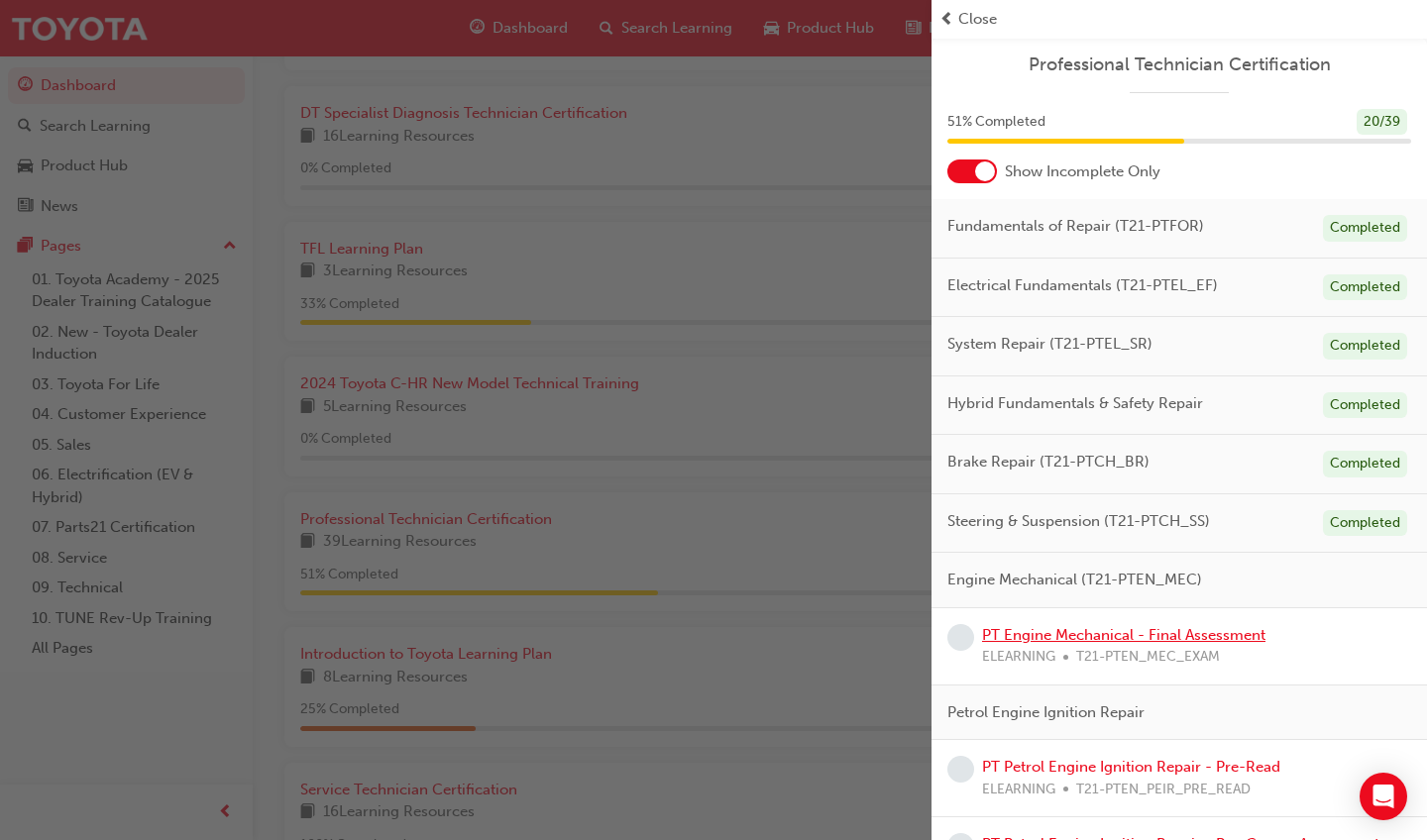 click on "PT Engine Mechanical - Final Assessment" at bounding box center (1124, 635) 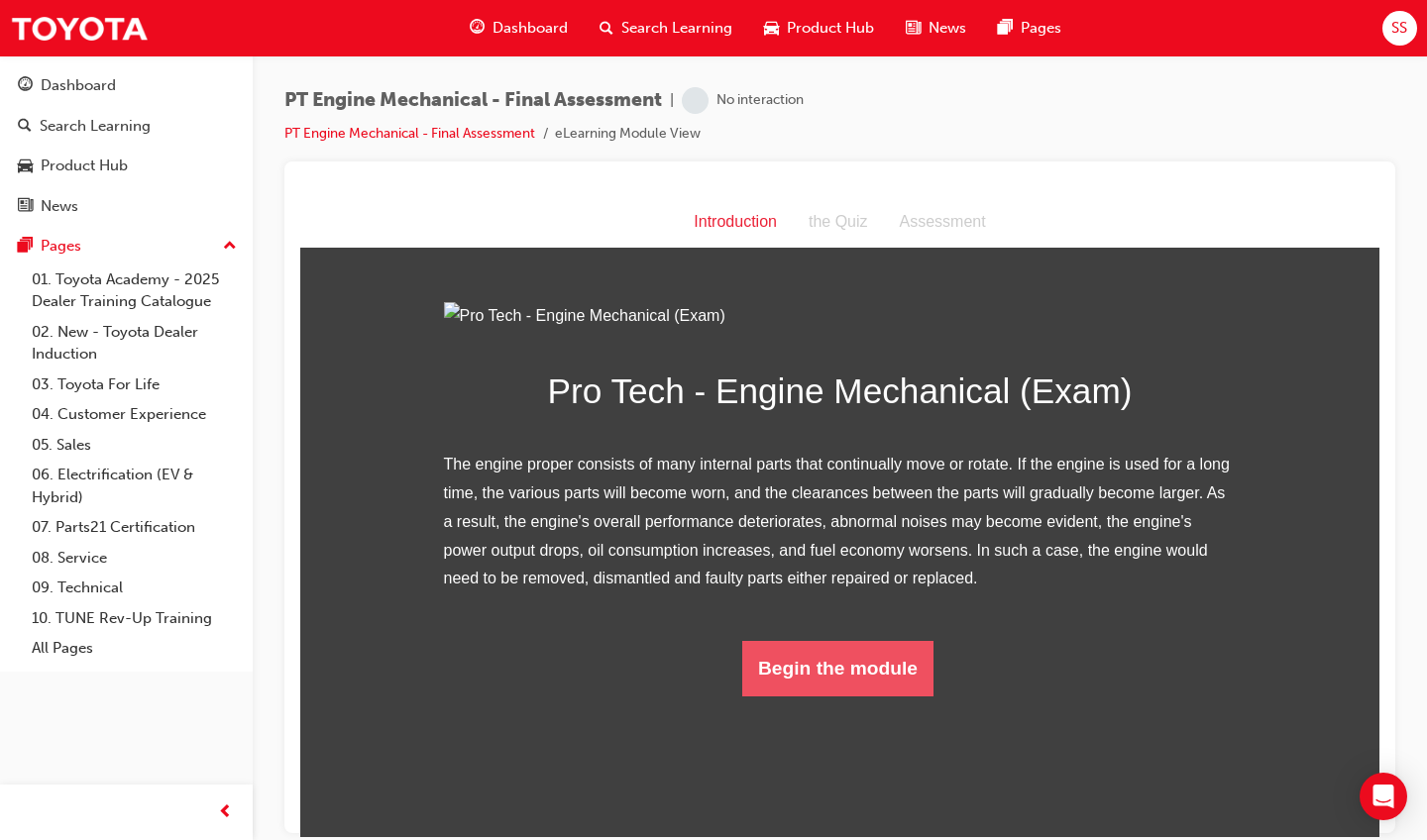 scroll, scrollTop: 72, scrollLeft: 0, axis: vertical 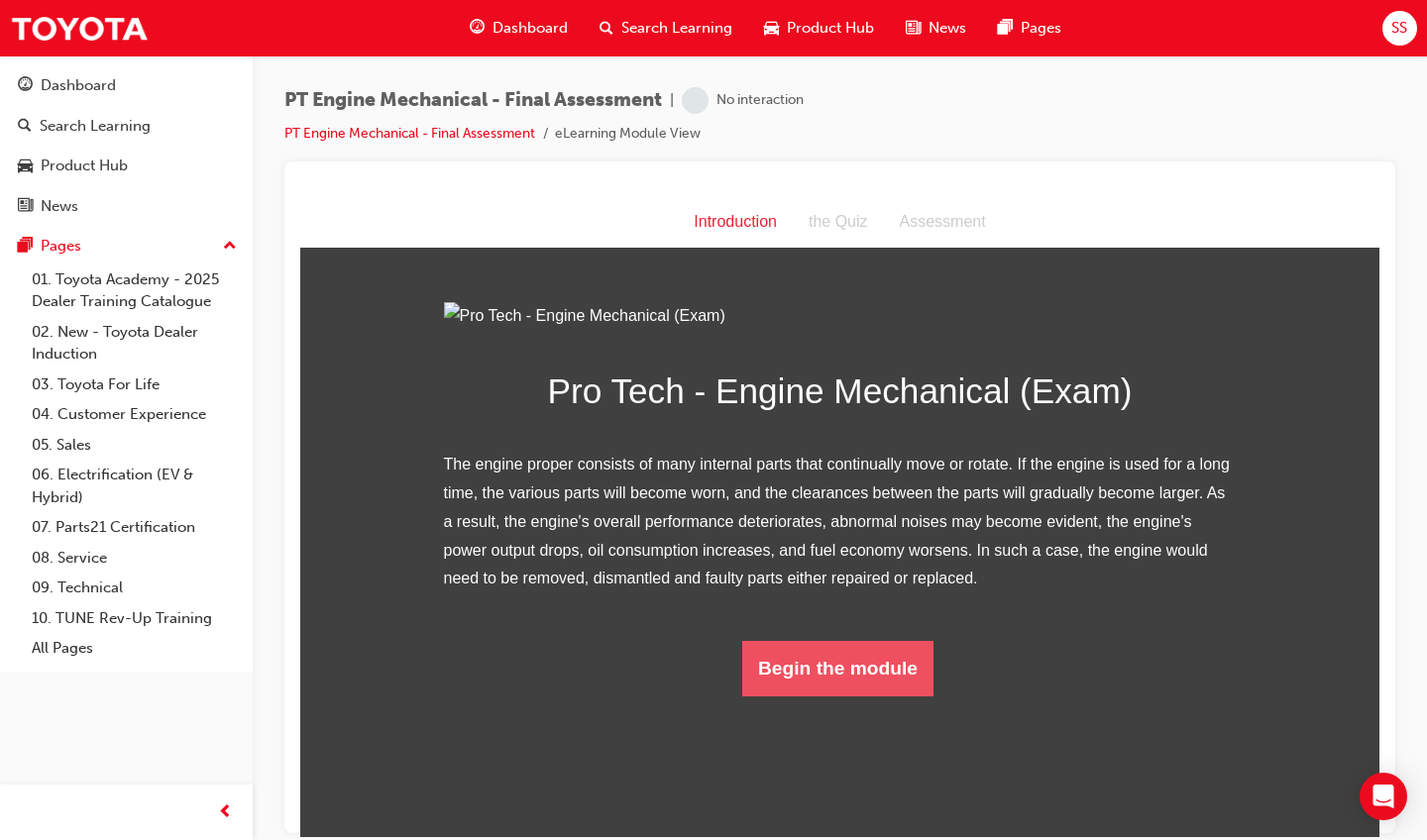 click on "Begin the module" at bounding box center (837, 668) 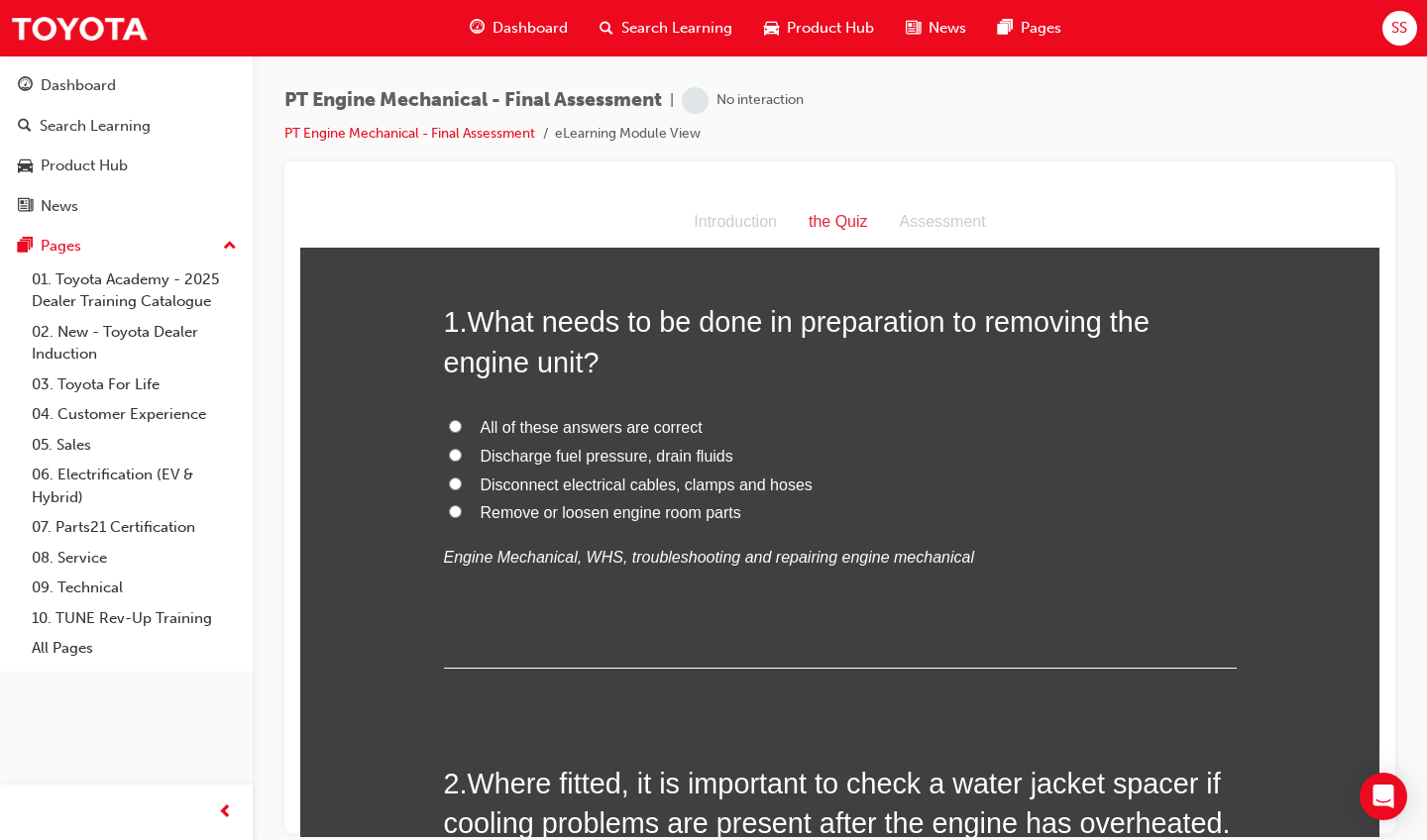 scroll, scrollTop: 0, scrollLeft: 0, axis: both 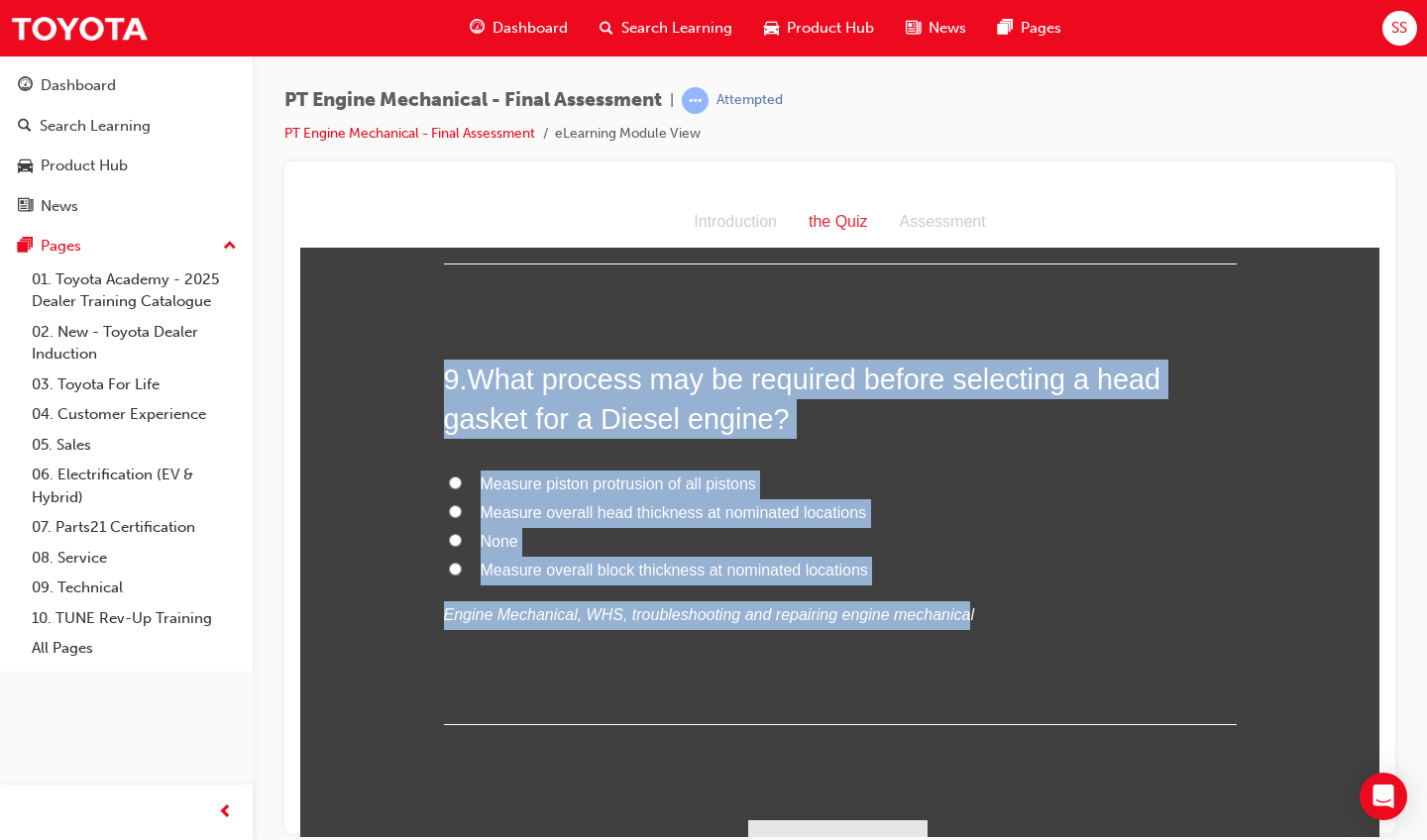 drag, startPoint x: 432, startPoint y: 369, endPoint x: 933, endPoint y: 583, distance: 544.7908 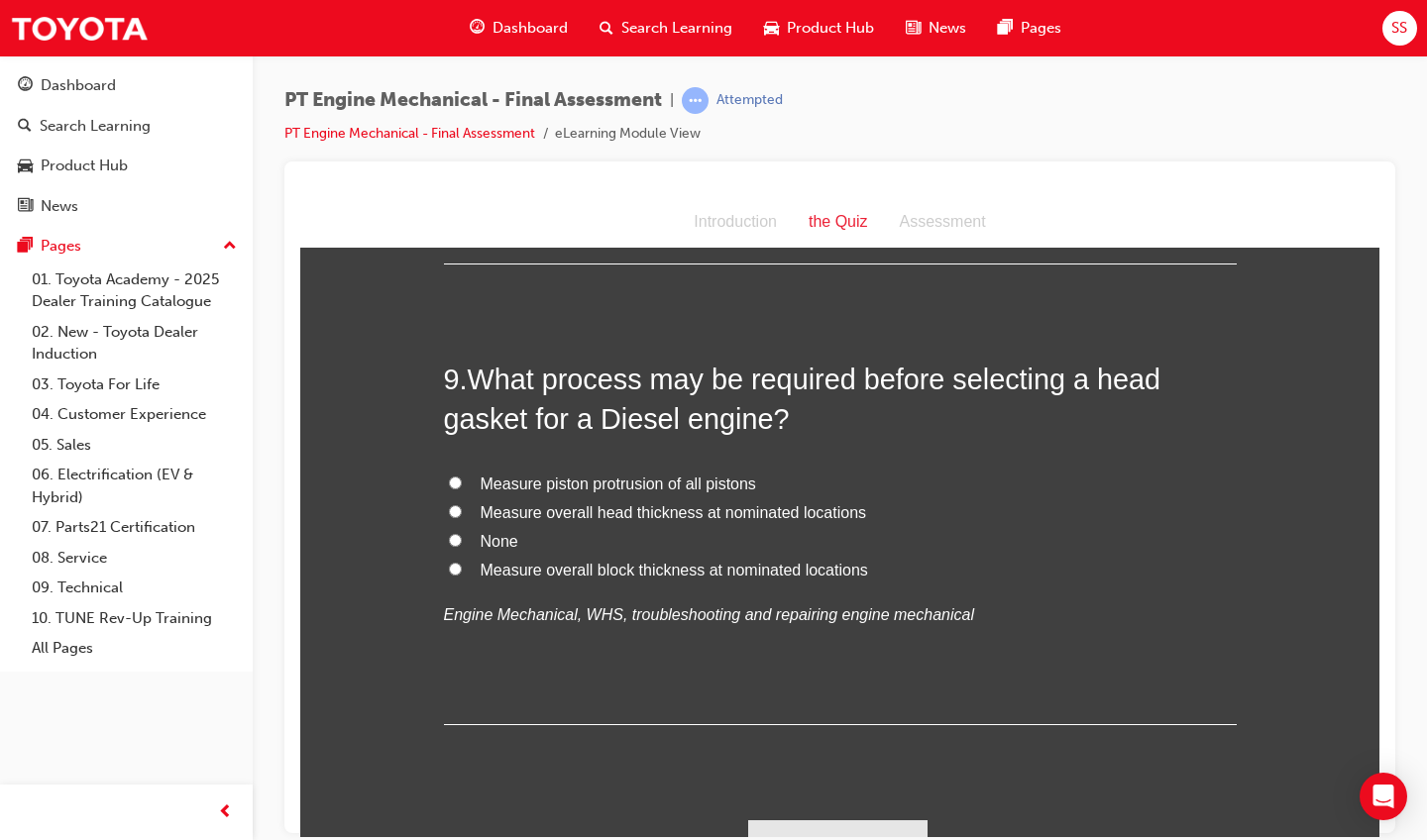 click on "Engine Mechanical, WHS, troubleshooting and repairing engine mechanical" at bounding box center [840, 614] 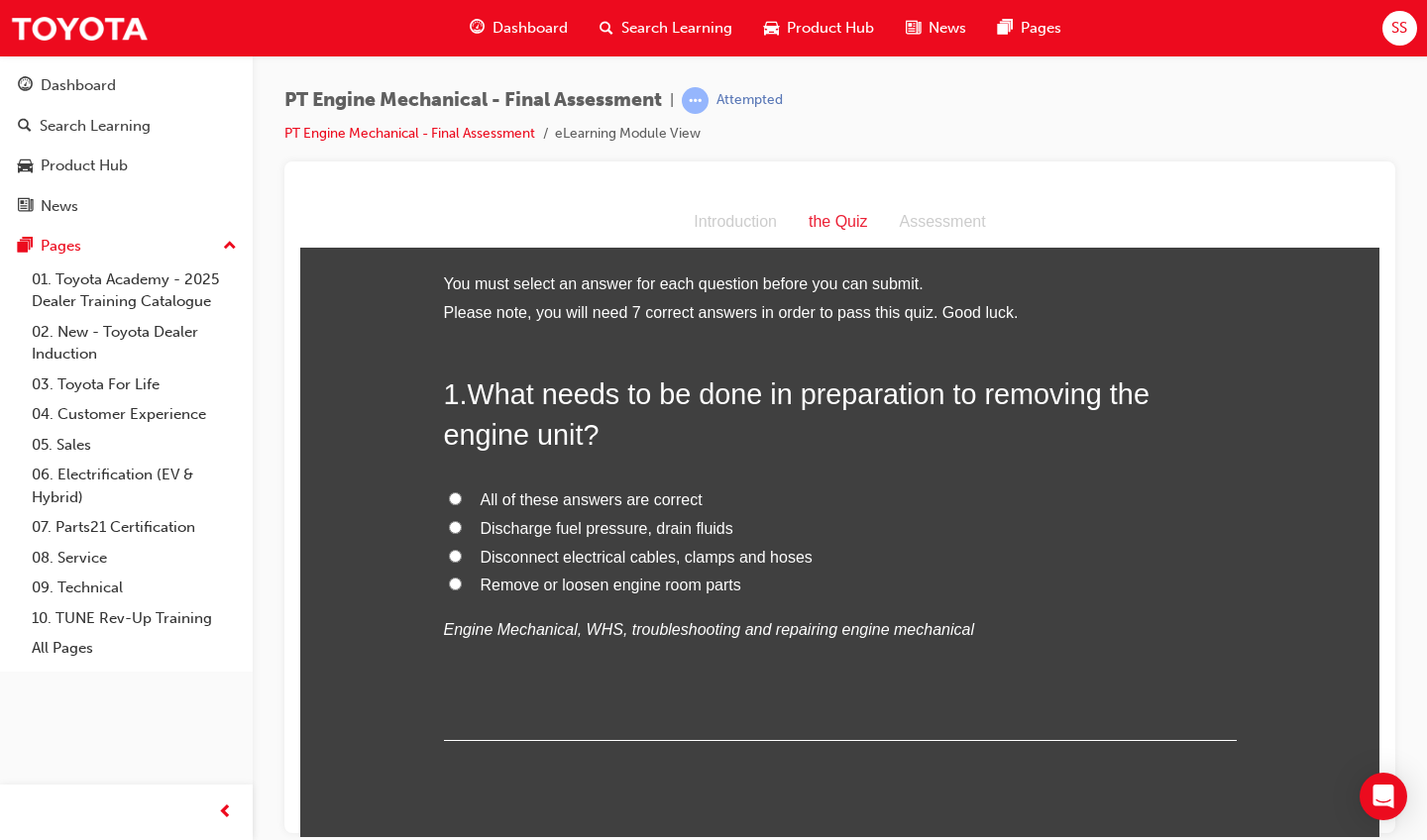 scroll, scrollTop: 0, scrollLeft: 0, axis: both 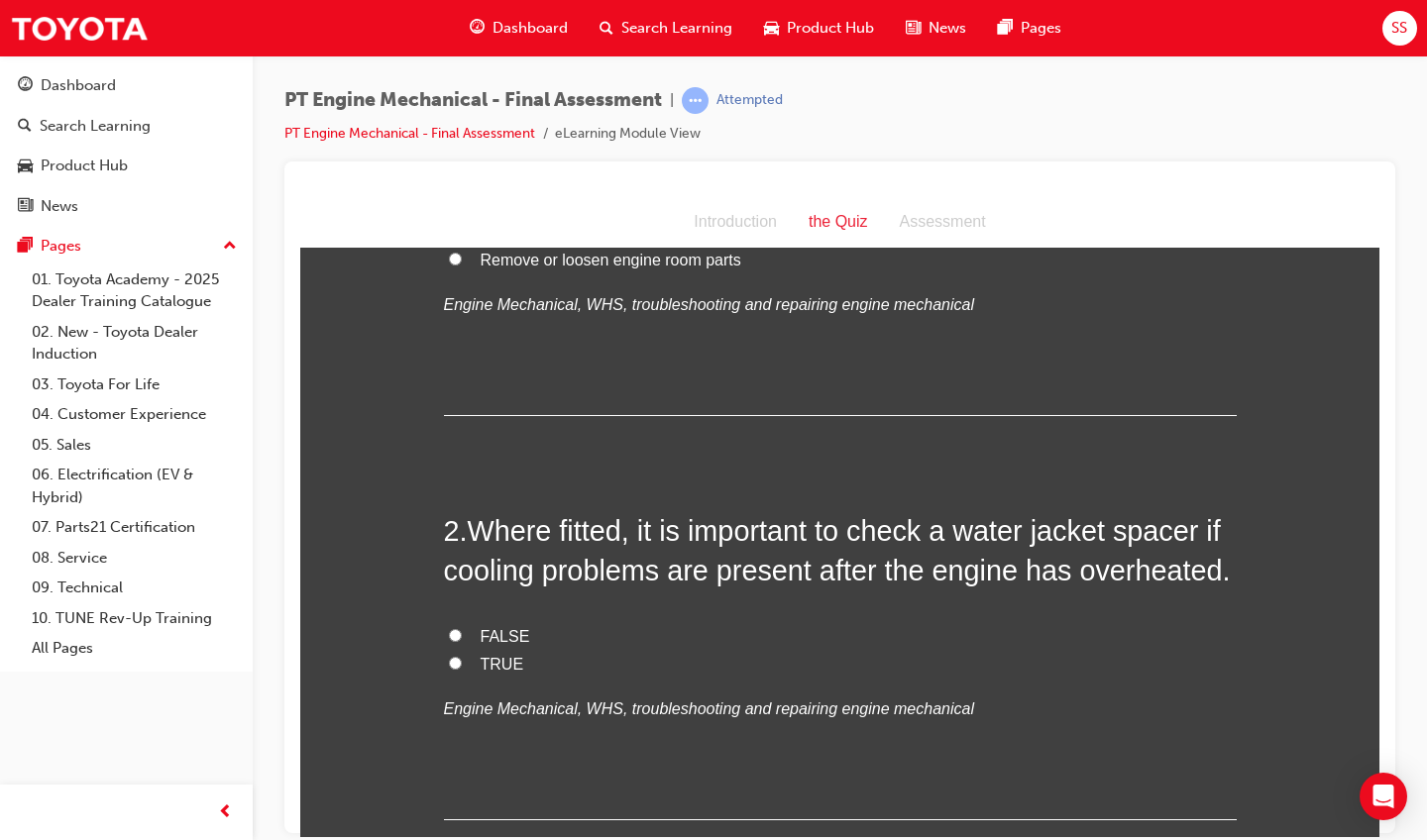 click on "TRUE" at bounding box center (502, 663) 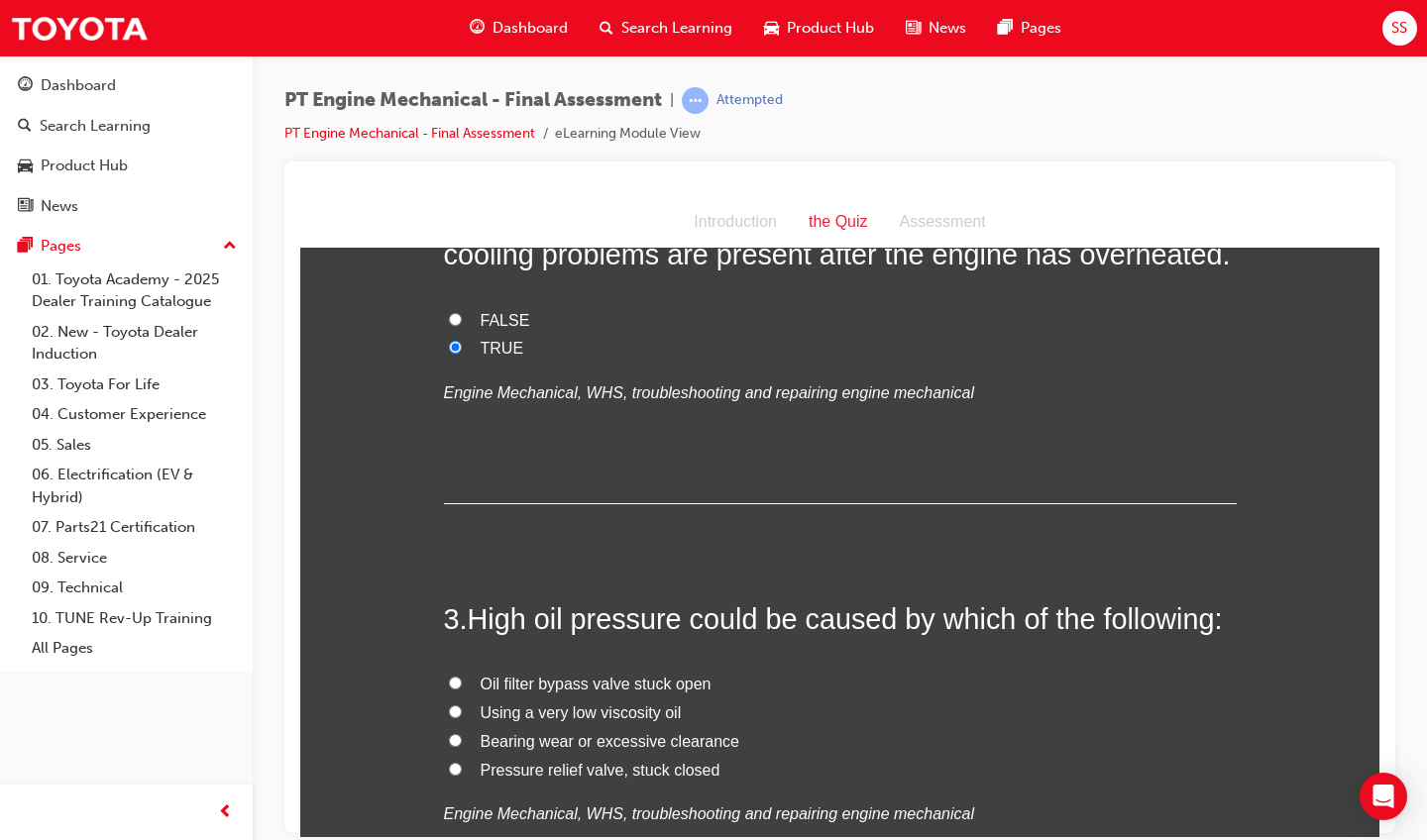 click on "Pressure relief valve, stuck closed" at bounding box center [601, 769] 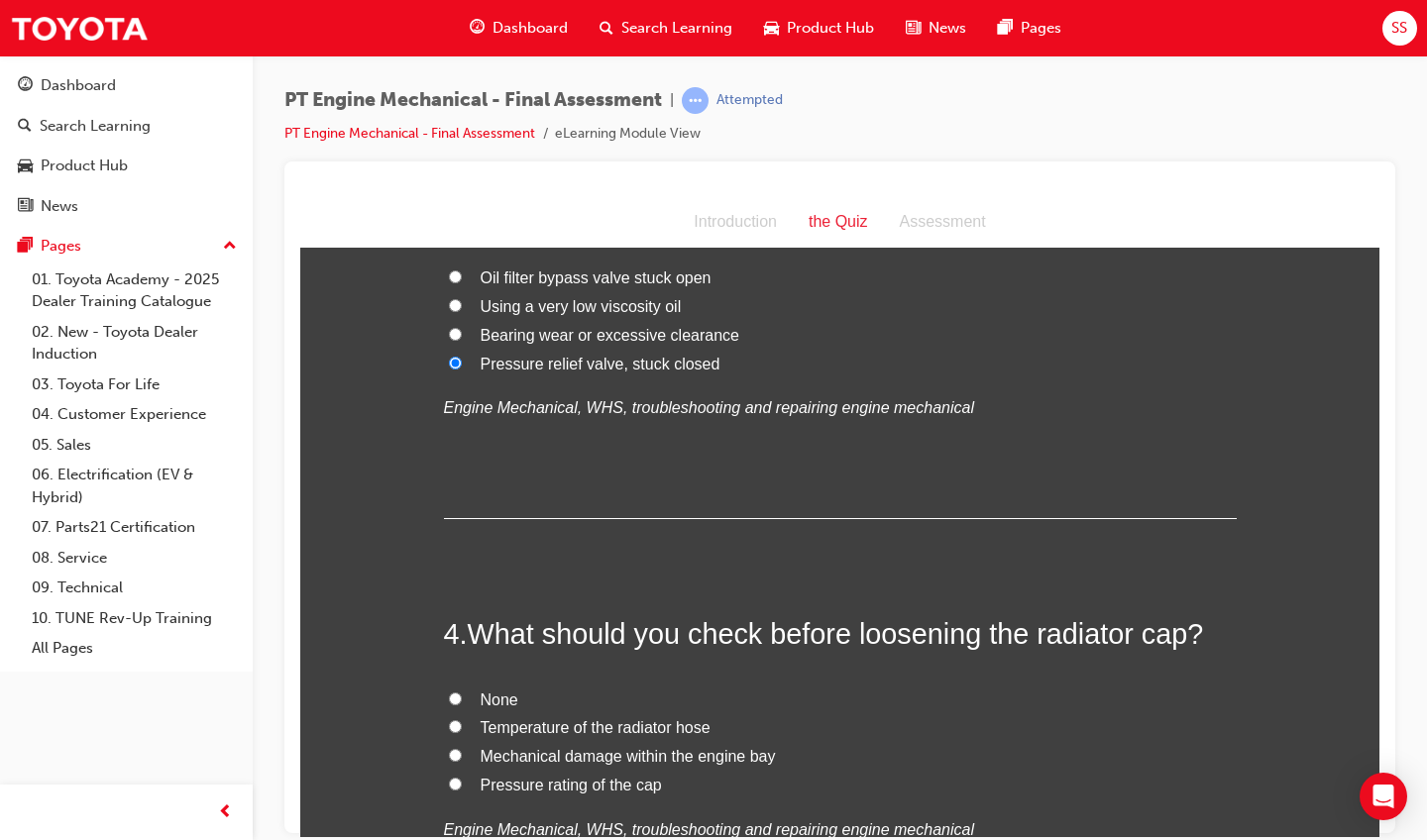 scroll, scrollTop: 1048, scrollLeft: 0, axis: vertical 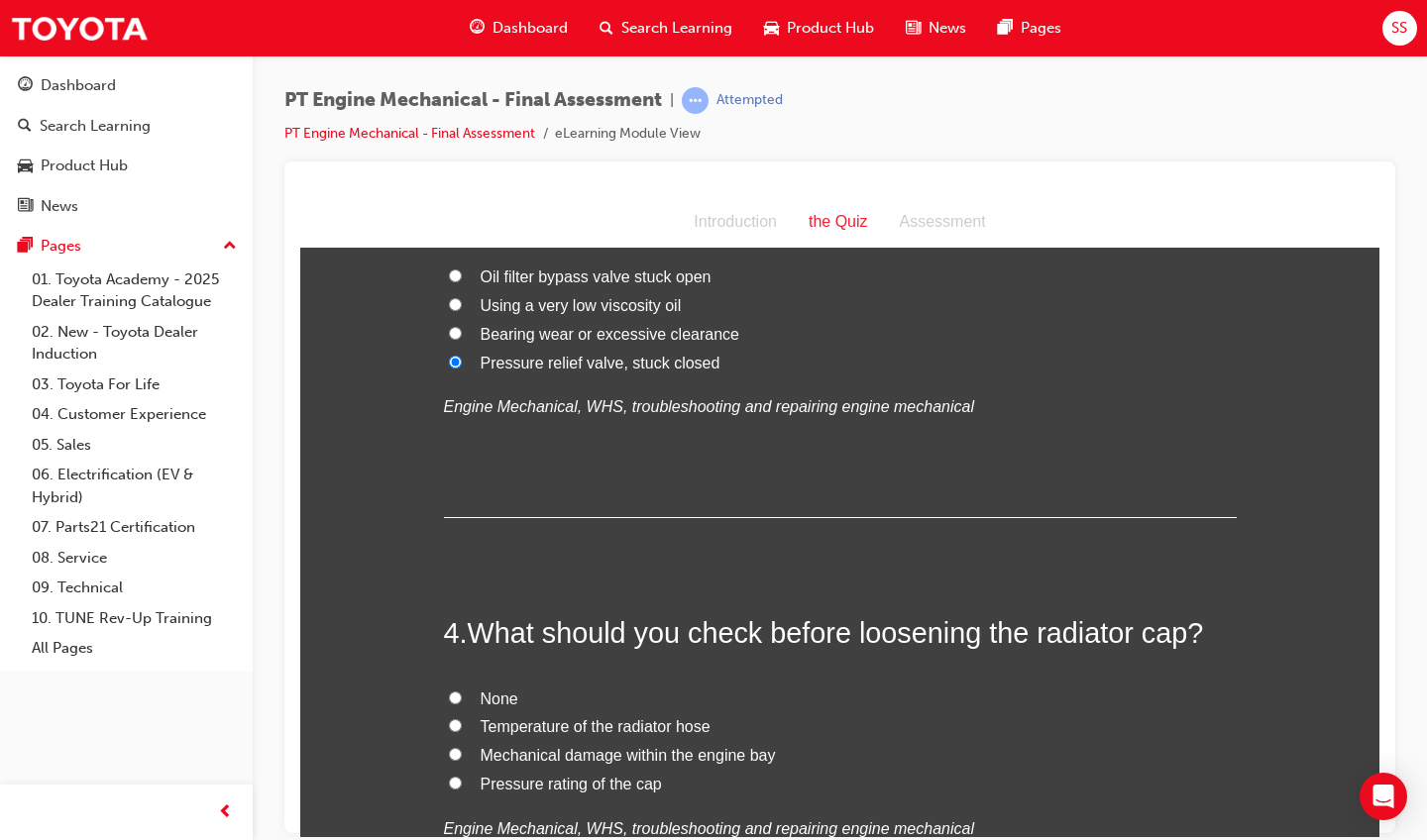 click on "Temperature of the radiator hose" at bounding box center (596, 725) 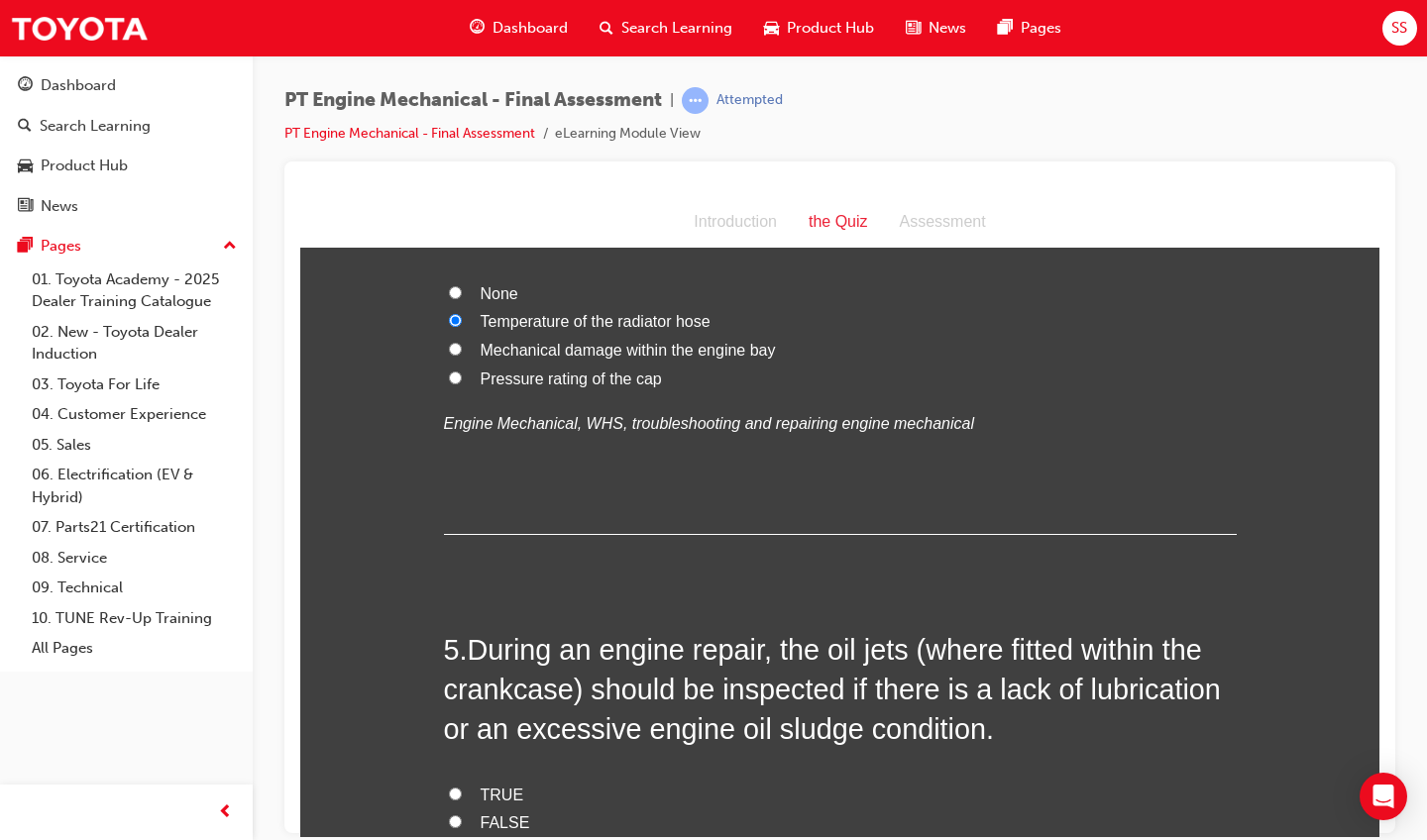 scroll, scrollTop: 1455, scrollLeft: 0, axis: vertical 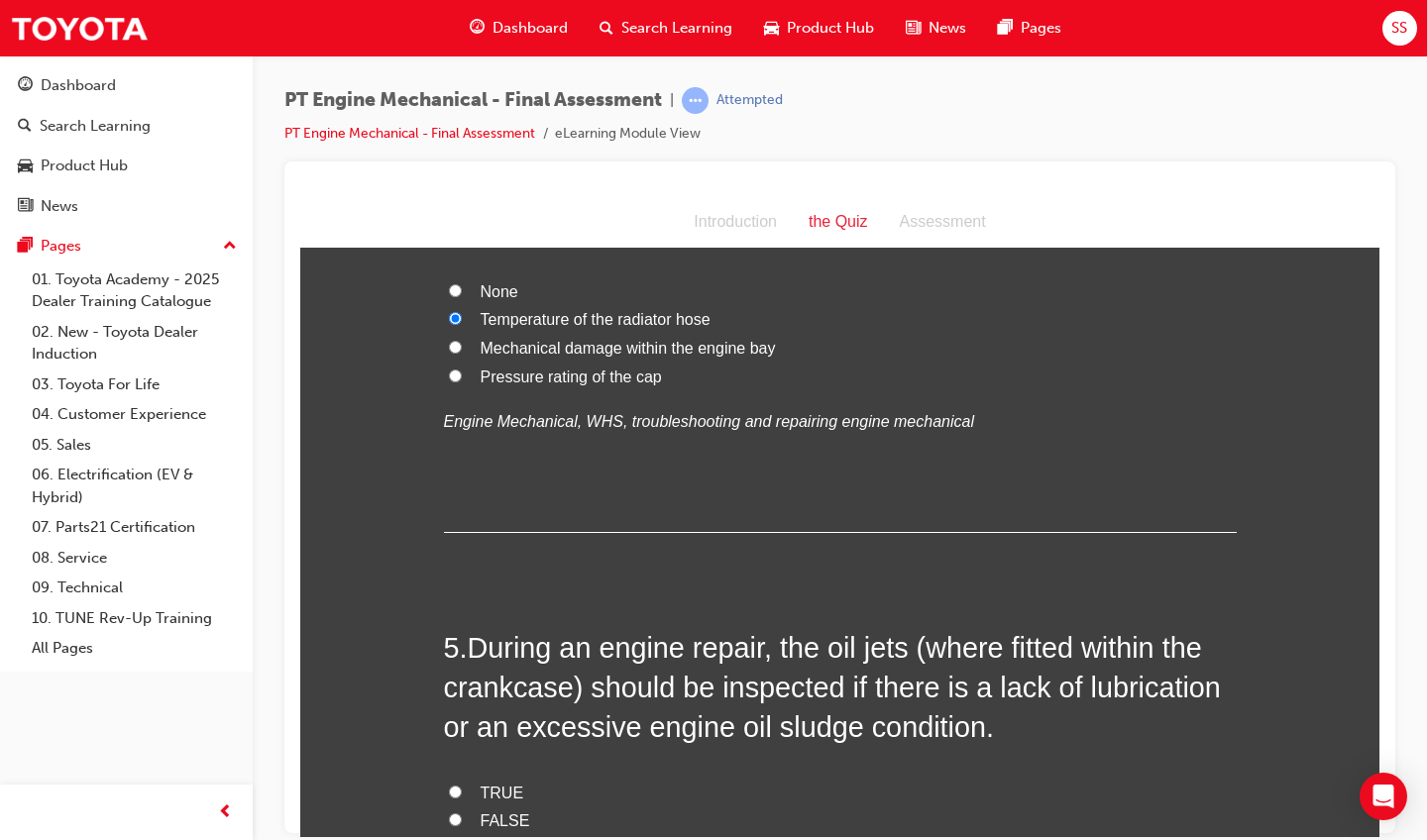 click on "FALSE" at bounding box center (505, 819) 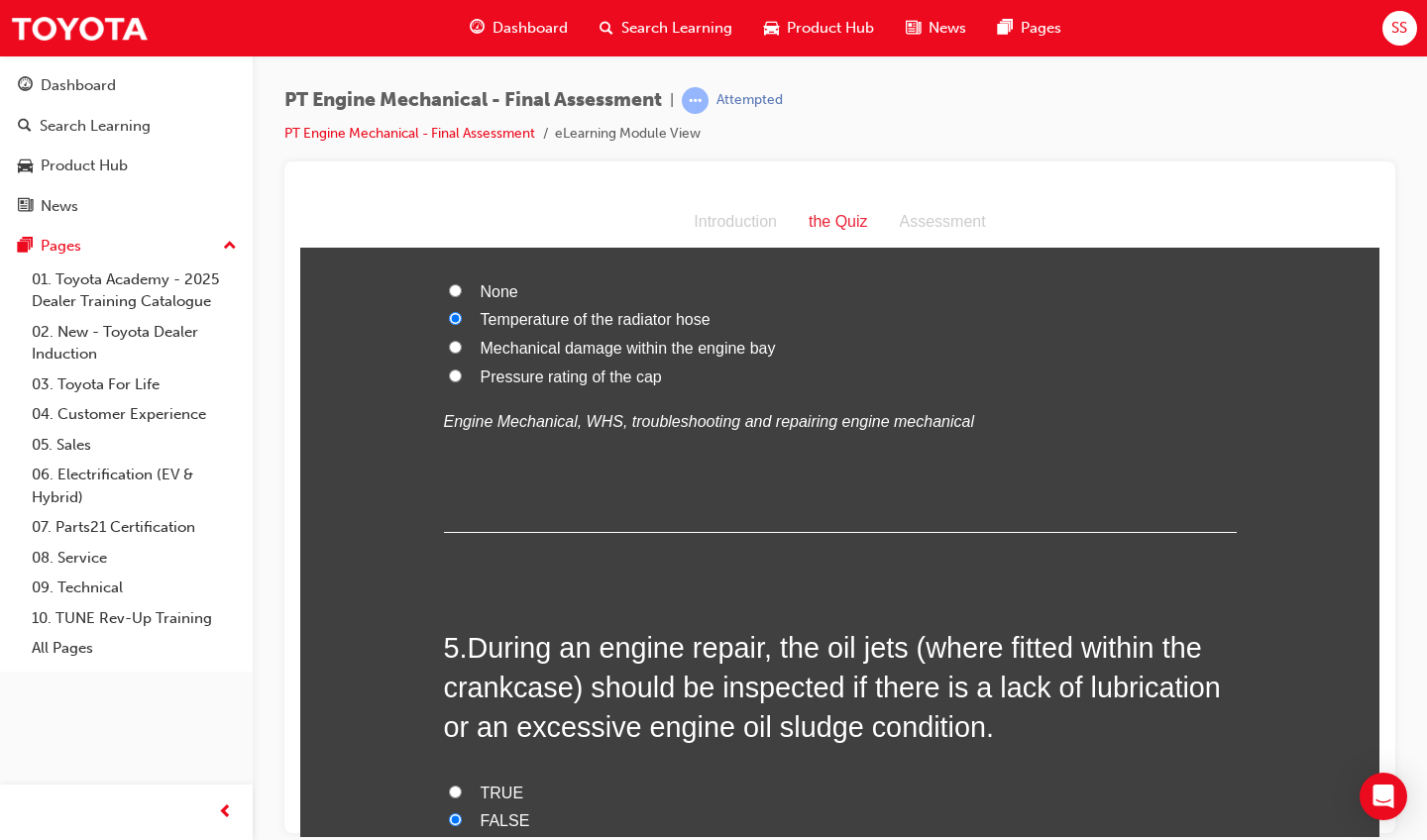 click on "TRUE" at bounding box center (502, 791) 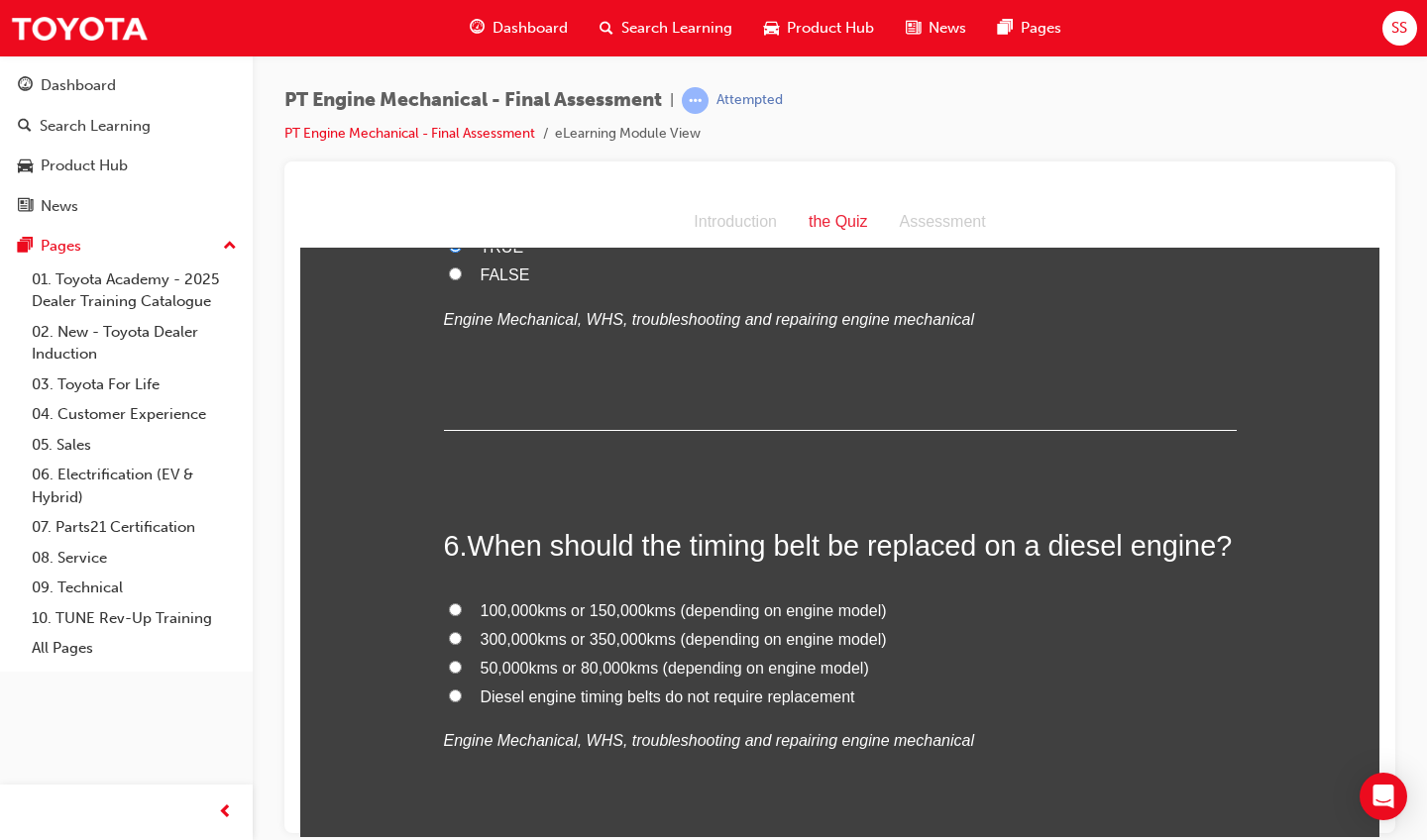 scroll, scrollTop: 2007, scrollLeft: 0, axis: vertical 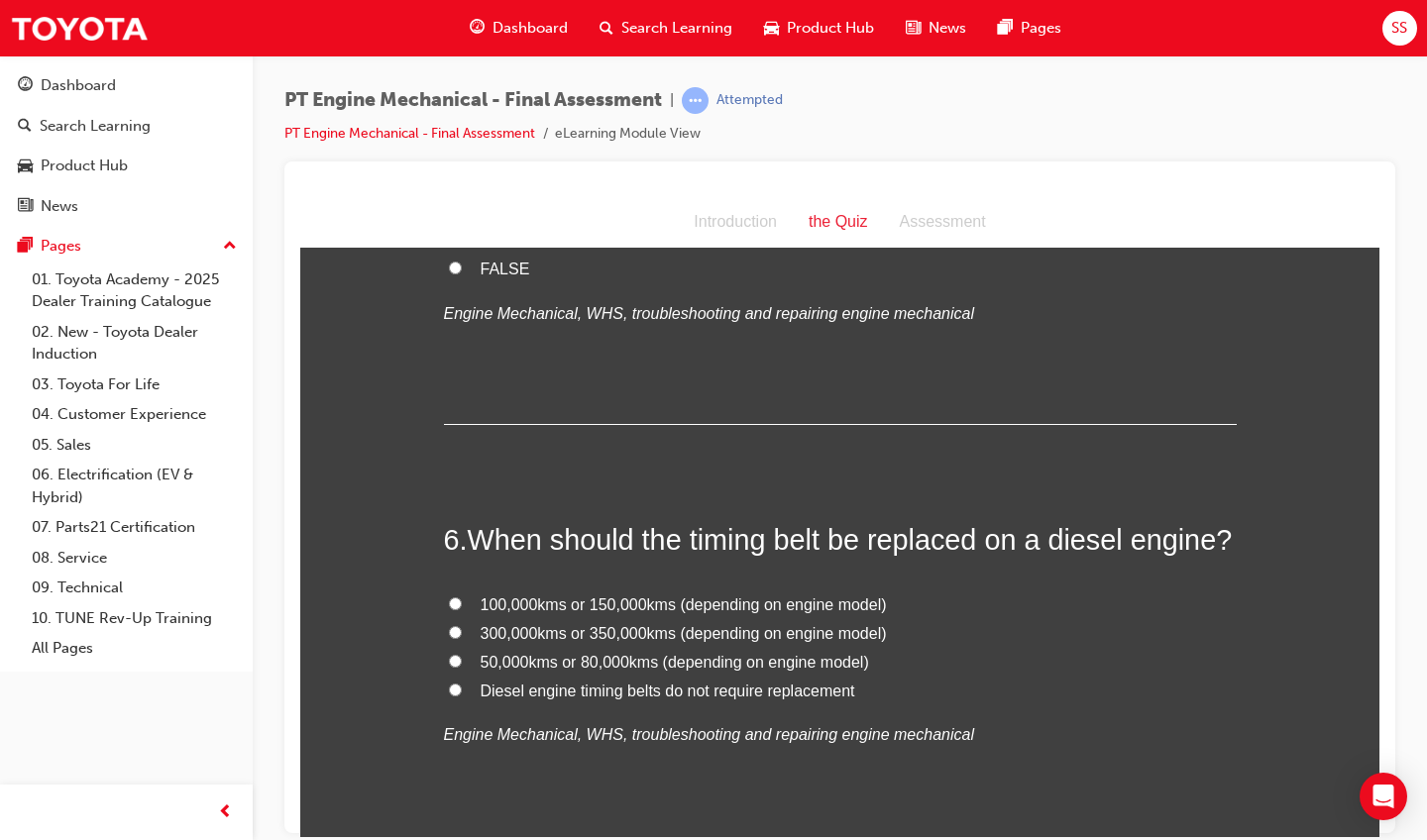click on "100,000kms or 150,000kms (depending on engine model)" at bounding box center [684, 603] 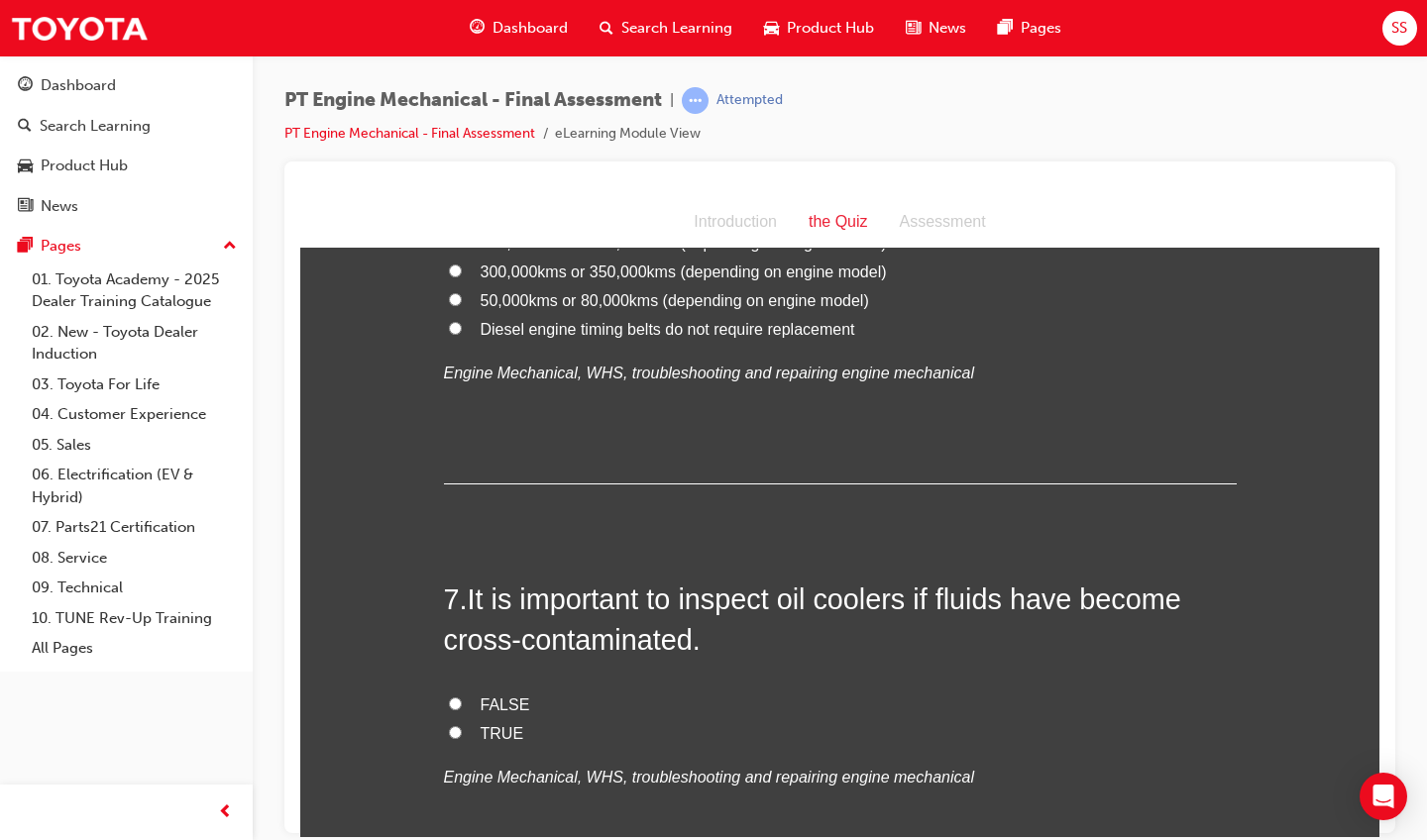 scroll, scrollTop: 2386, scrollLeft: 0, axis: vertical 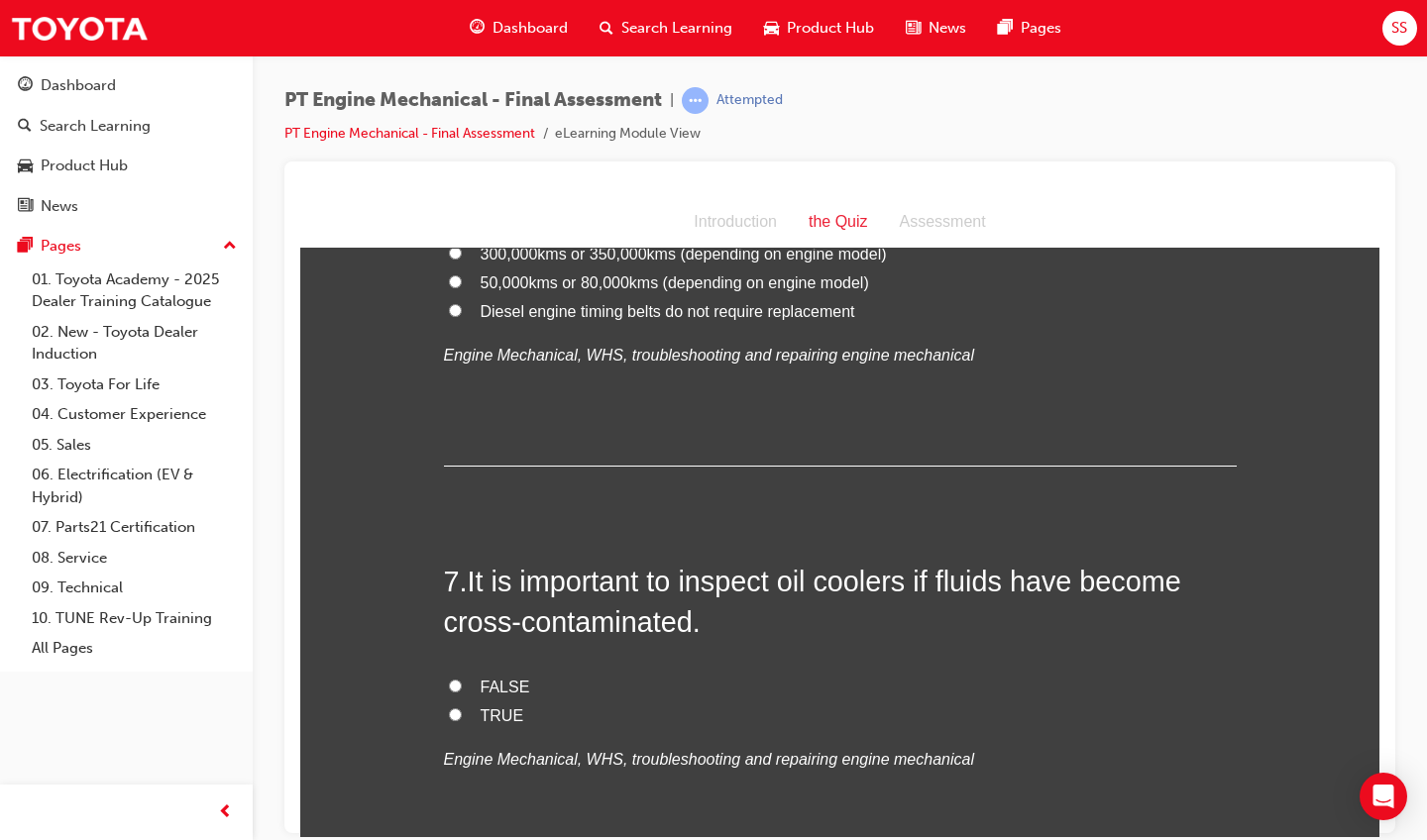 click on "TRUE" at bounding box center [840, 715] 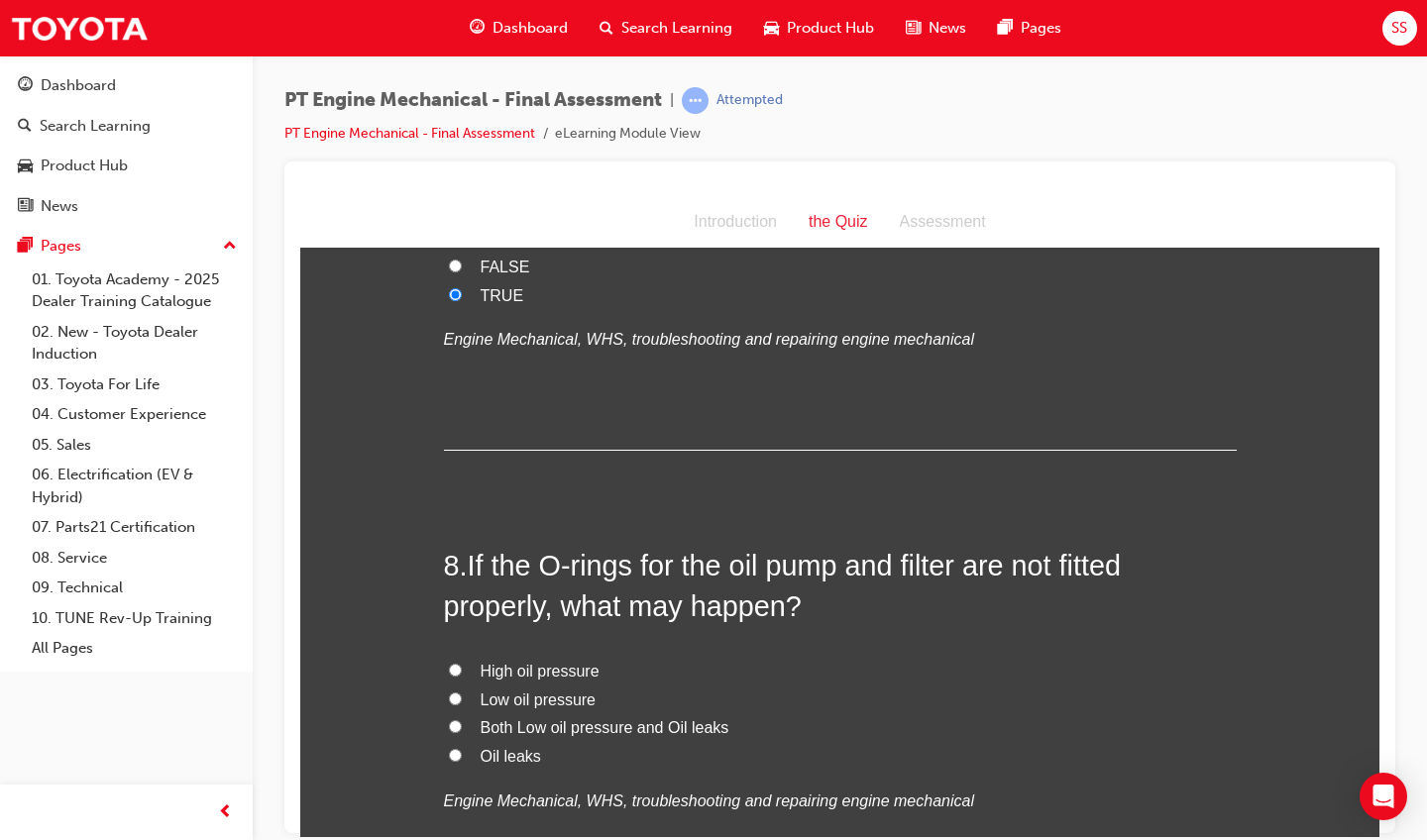 scroll, scrollTop: 2857, scrollLeft: 0, axis: vertical 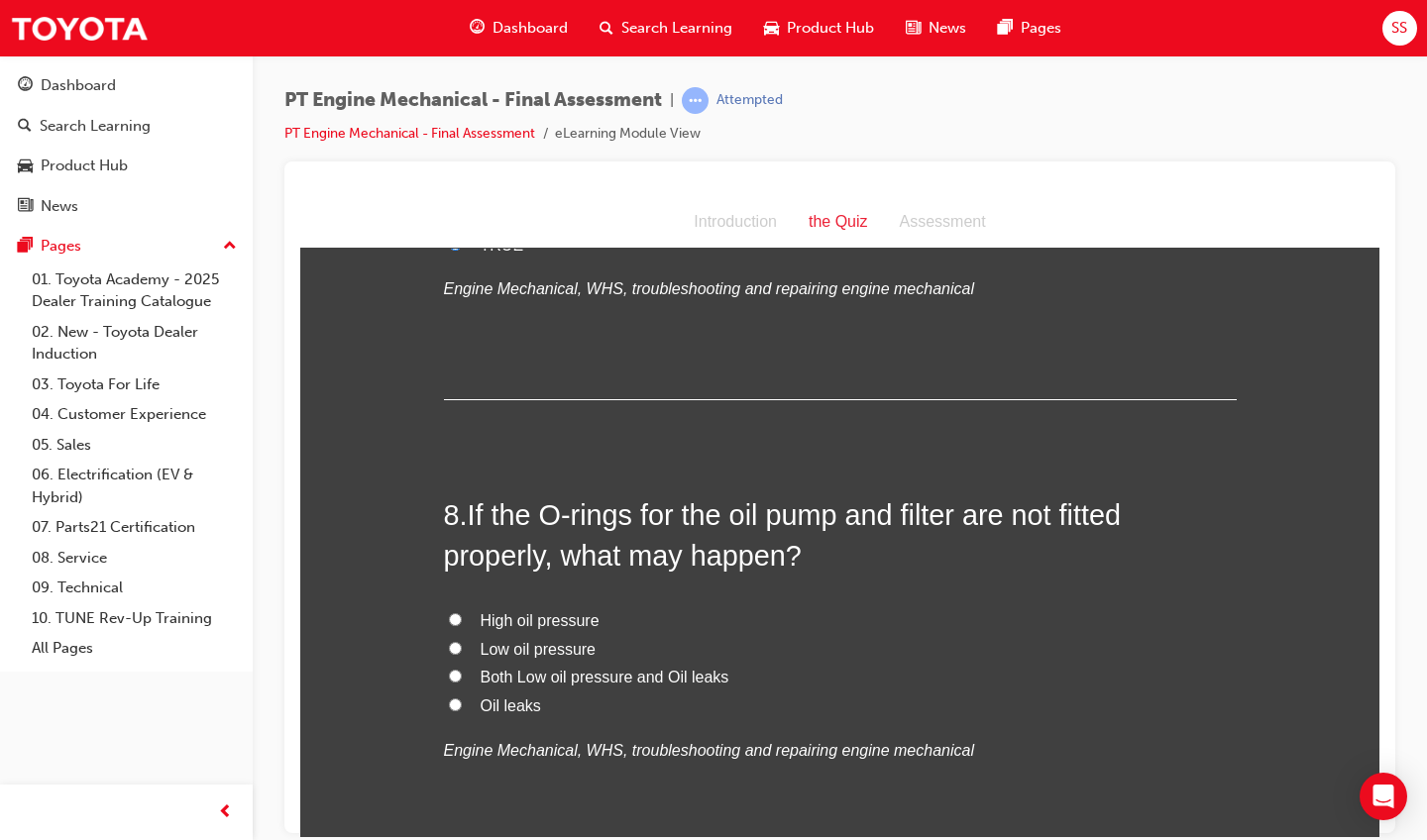 click on "Both Low oil pressure and Oil leaks" at bounding box center (604, 676) 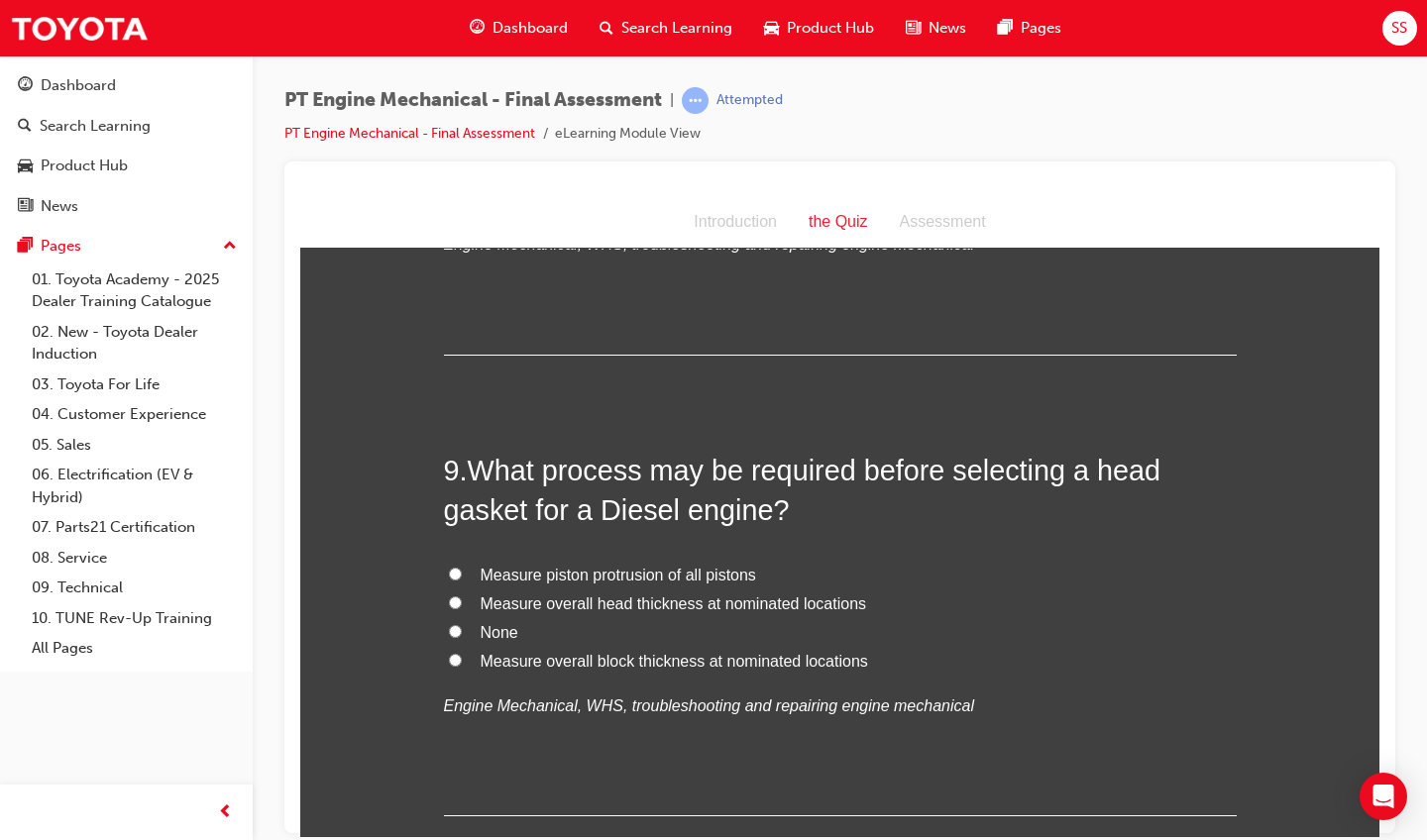 scroll, scrollTop: 3371, scrollLeft: 0, axis: vertical 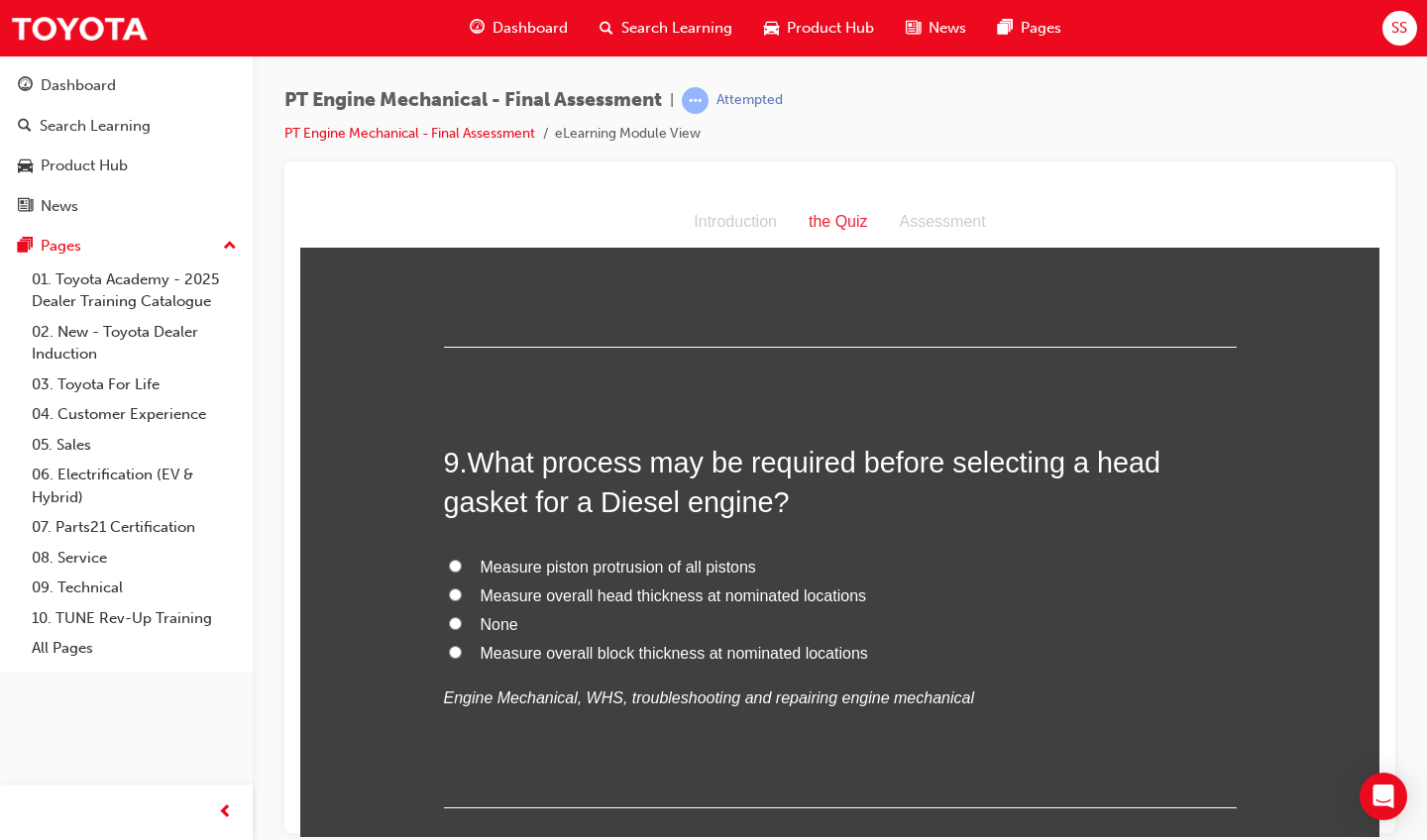 click on "Measure overall block thickness at nominated locations" at bounding box center (674, 652) 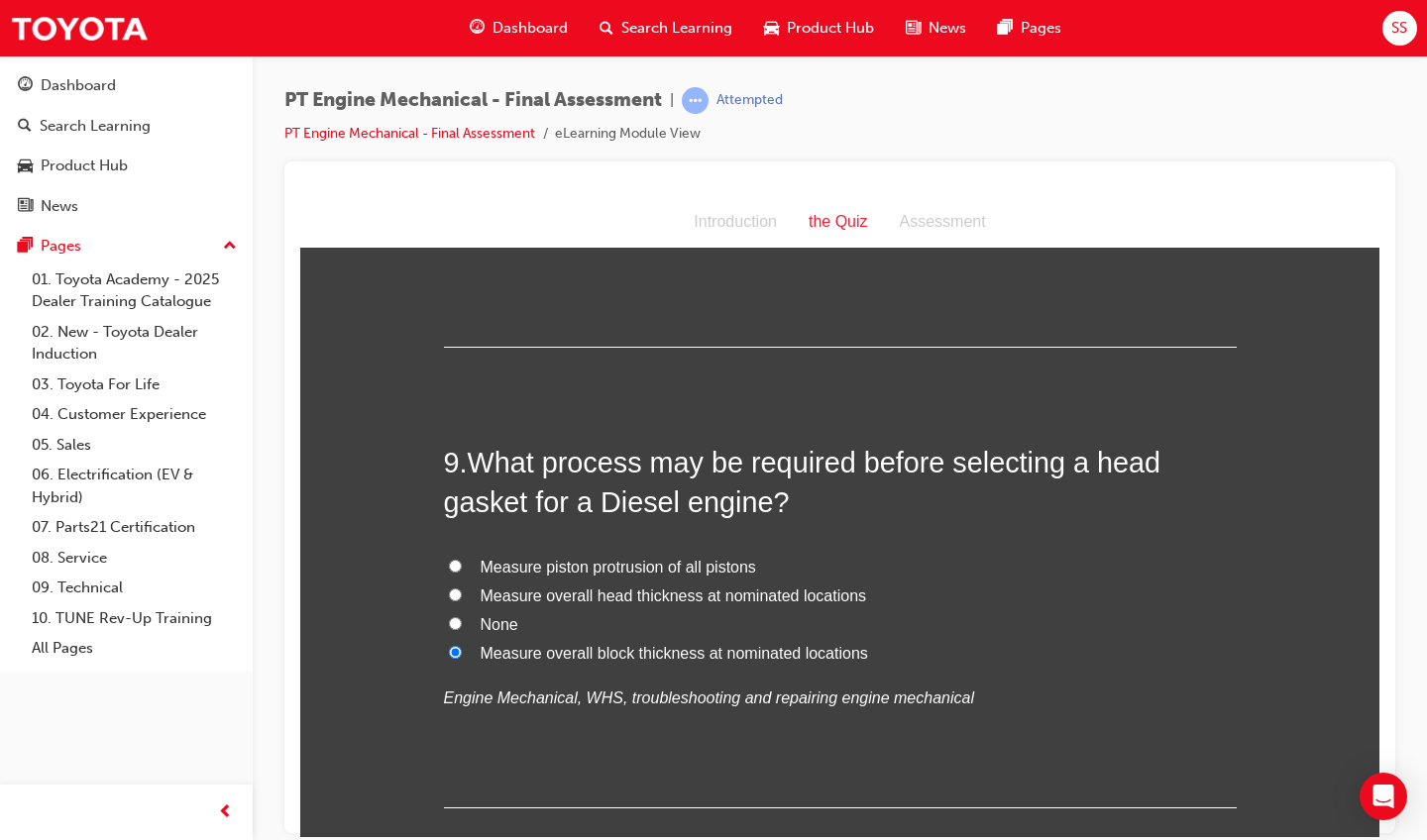 click on "Measure overall head thickness at nominated locations" at bounding box center (674, 594) 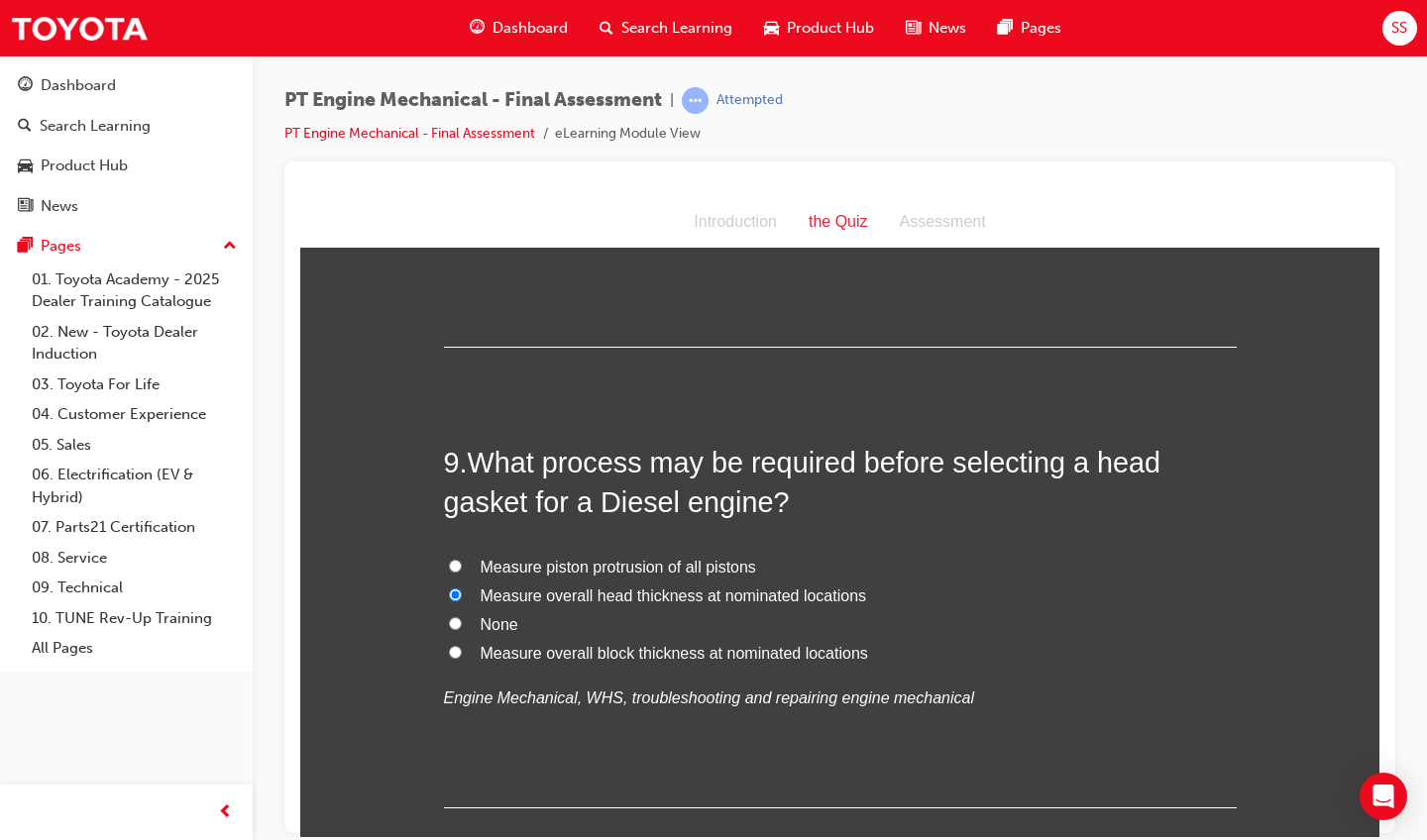 click on "Measure piston protrusion of all pistons" at bounding box center (618, 566) 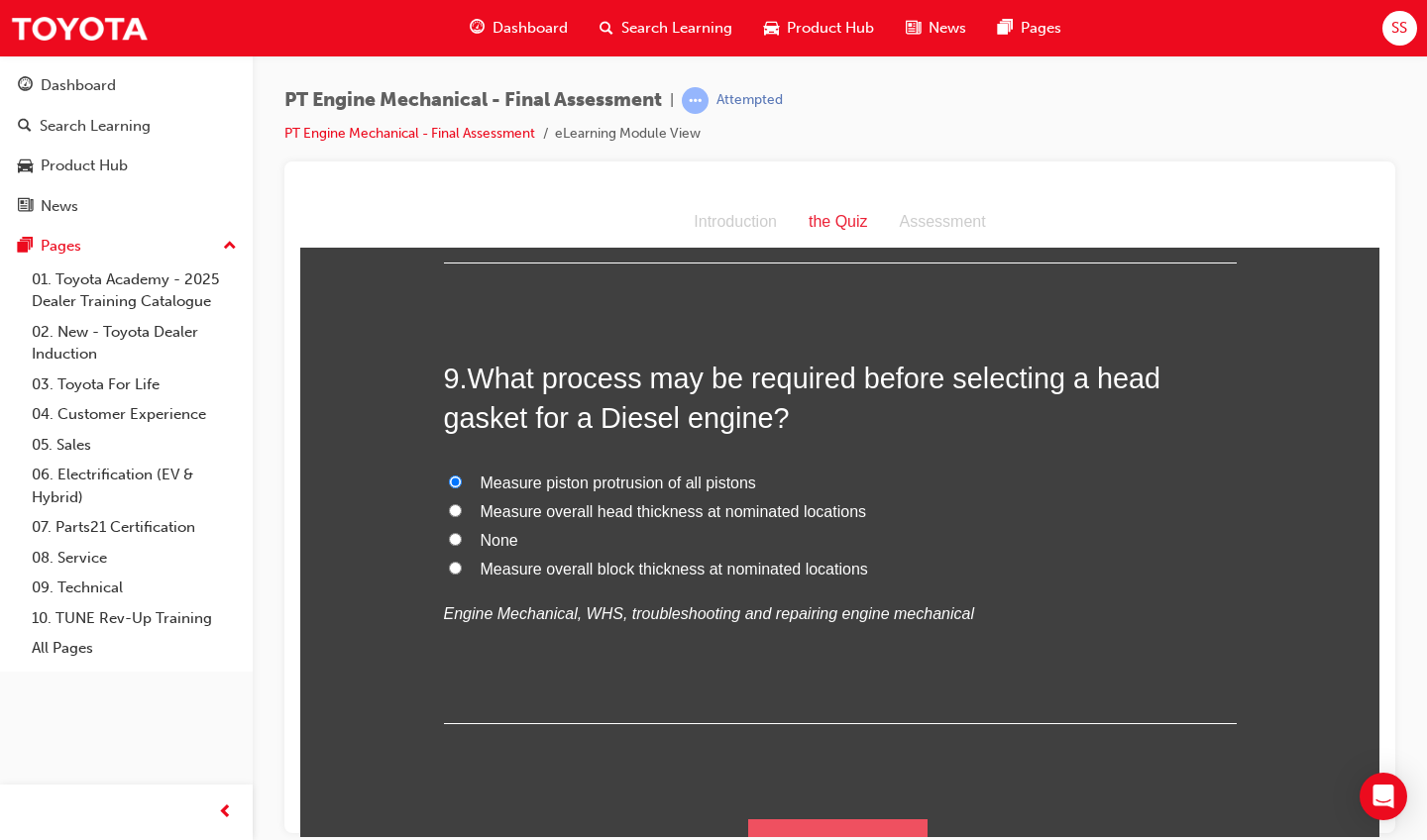 scroll, scrollTop: 3454, scrollLeft: 0, axis: vertical 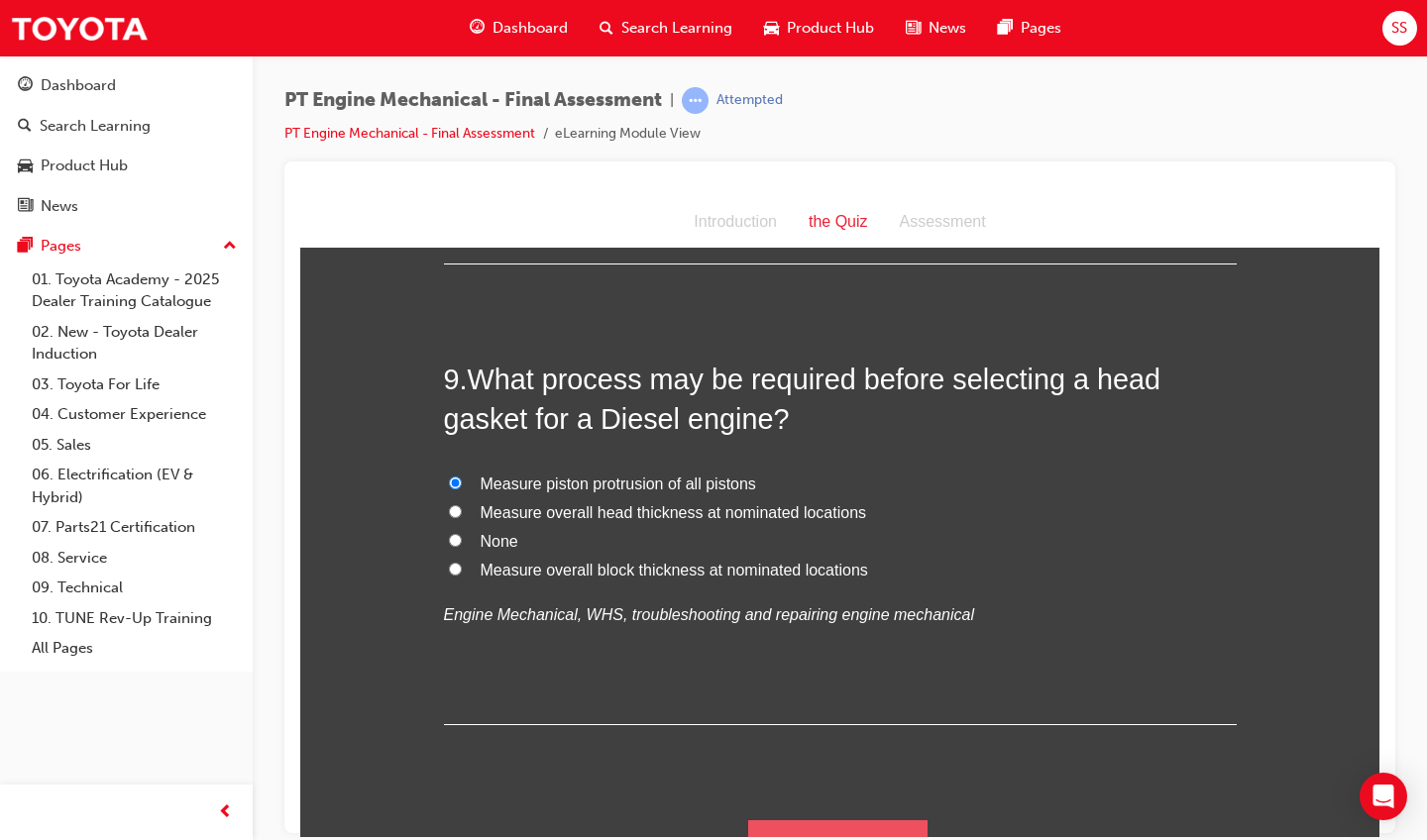 click on "Submit Answers" at bounding box center (838, 847) 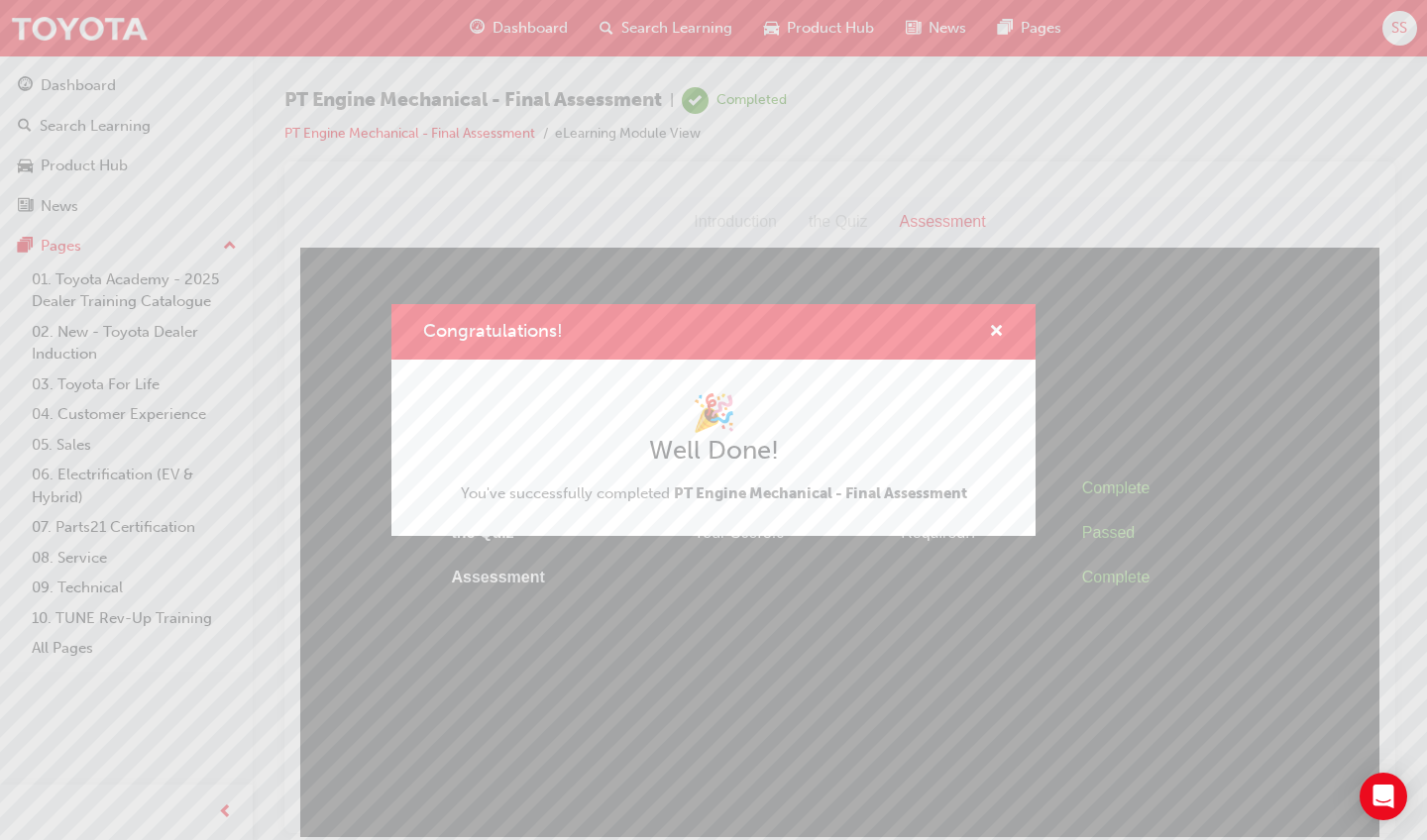scroll, scrollTop: 0, scrollLeft: 0, axis: both 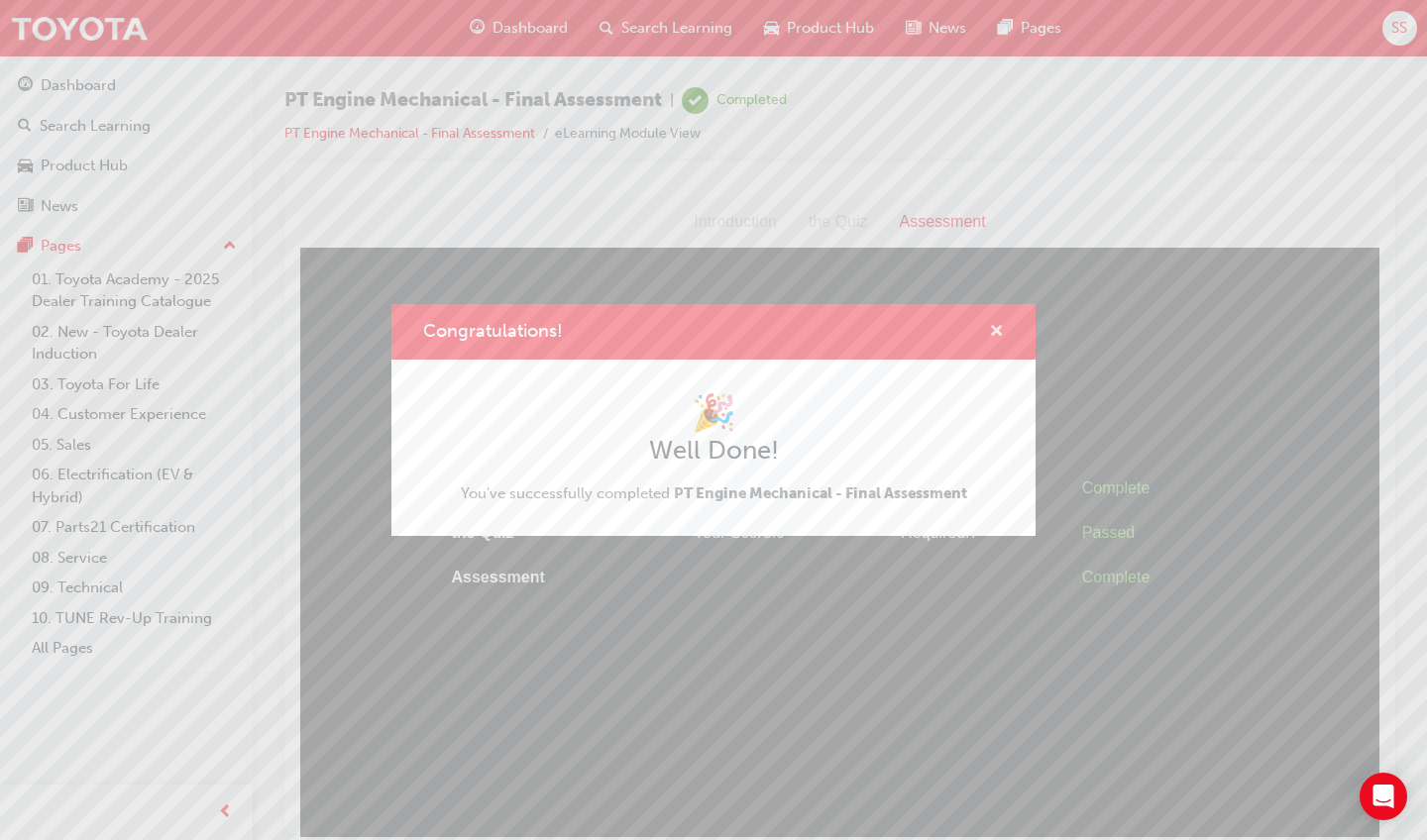 click at bounding box center [996, 333] 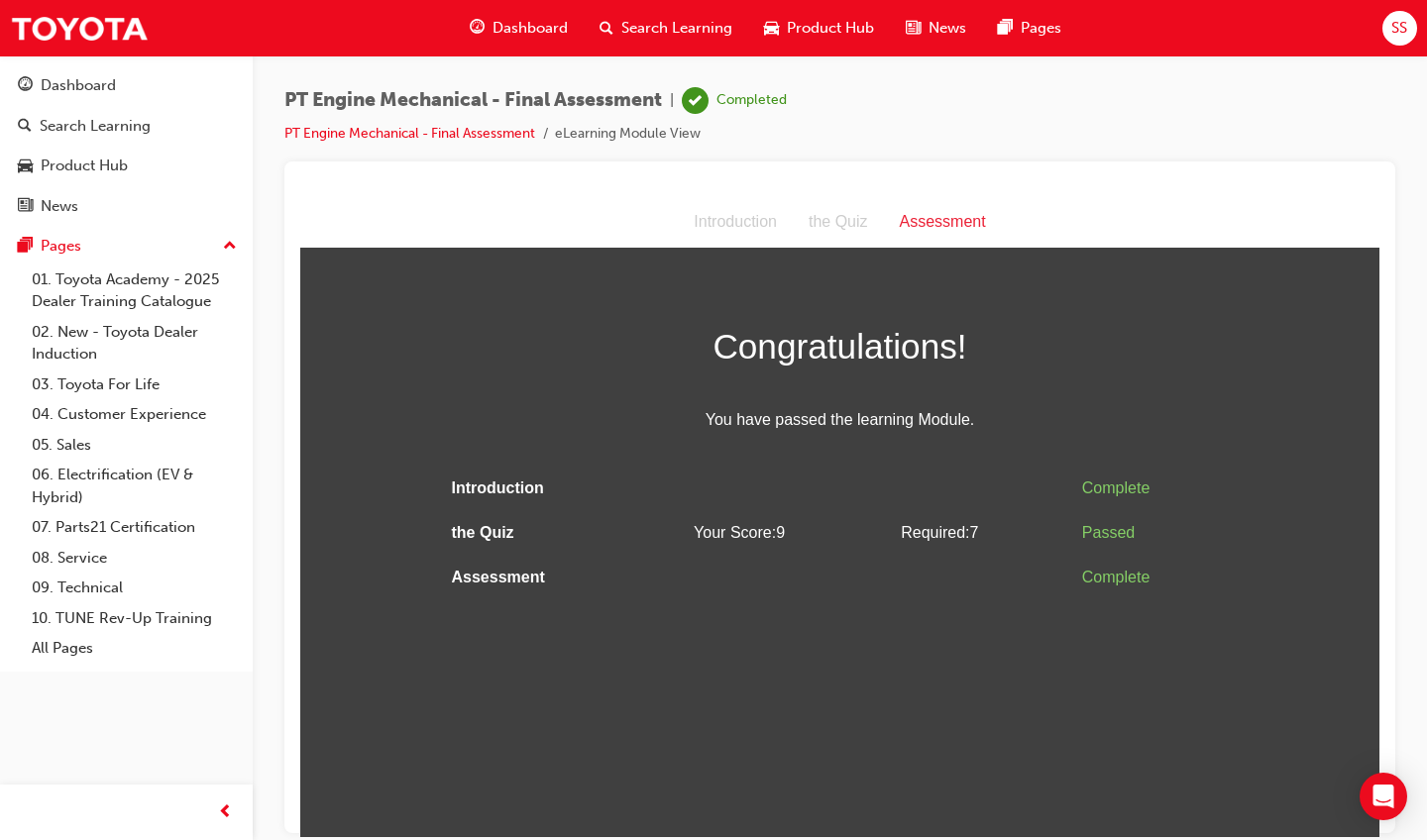 click on "SS" at bounding box center (1399, 28) 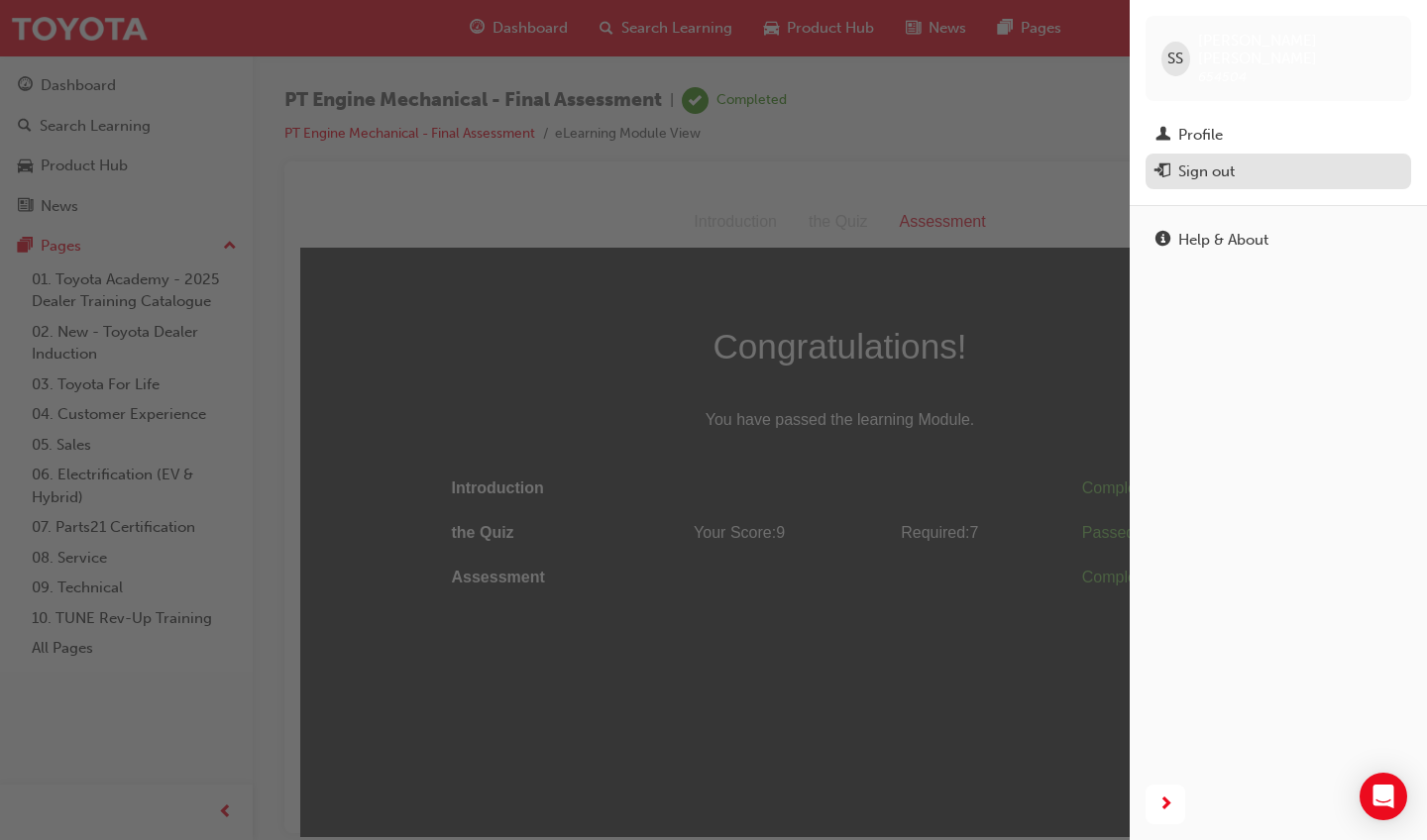 click on "Sign out" at bounding box center (1278, 171) 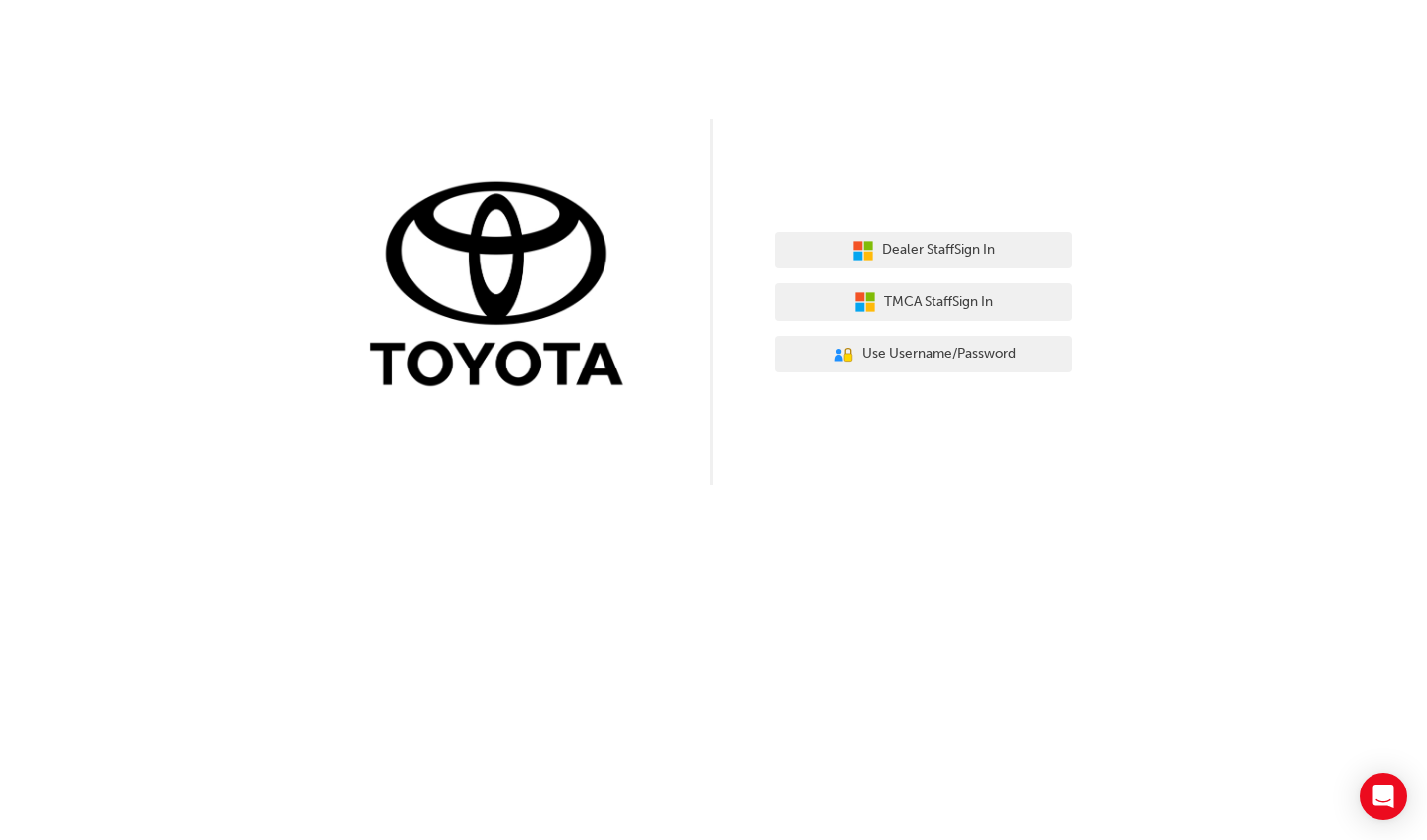 scroll, scrollTop: 0, scrollLeft: 0, axis: both 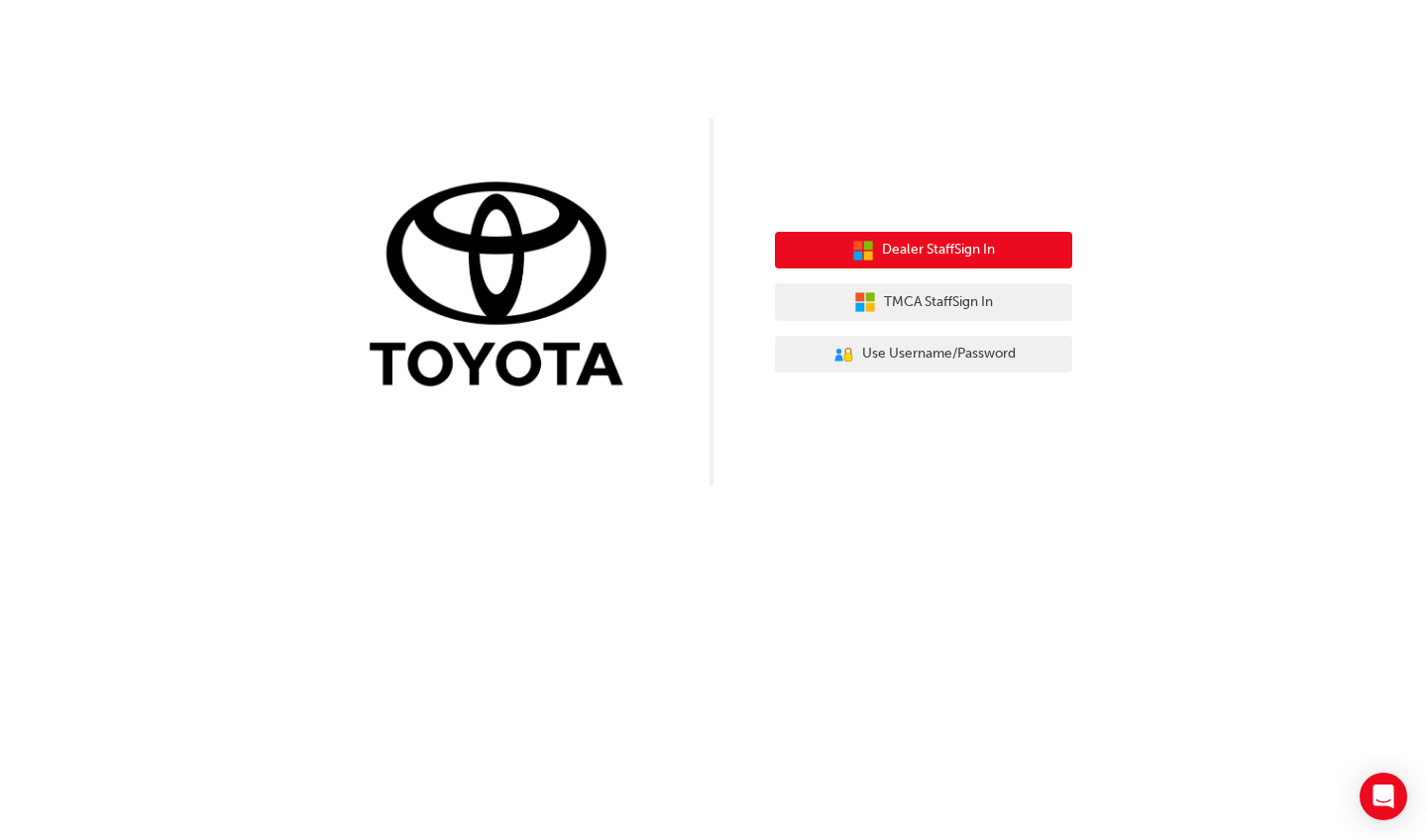 click on "Dealer Staff  Sign In" at bounding box center (938, 250) 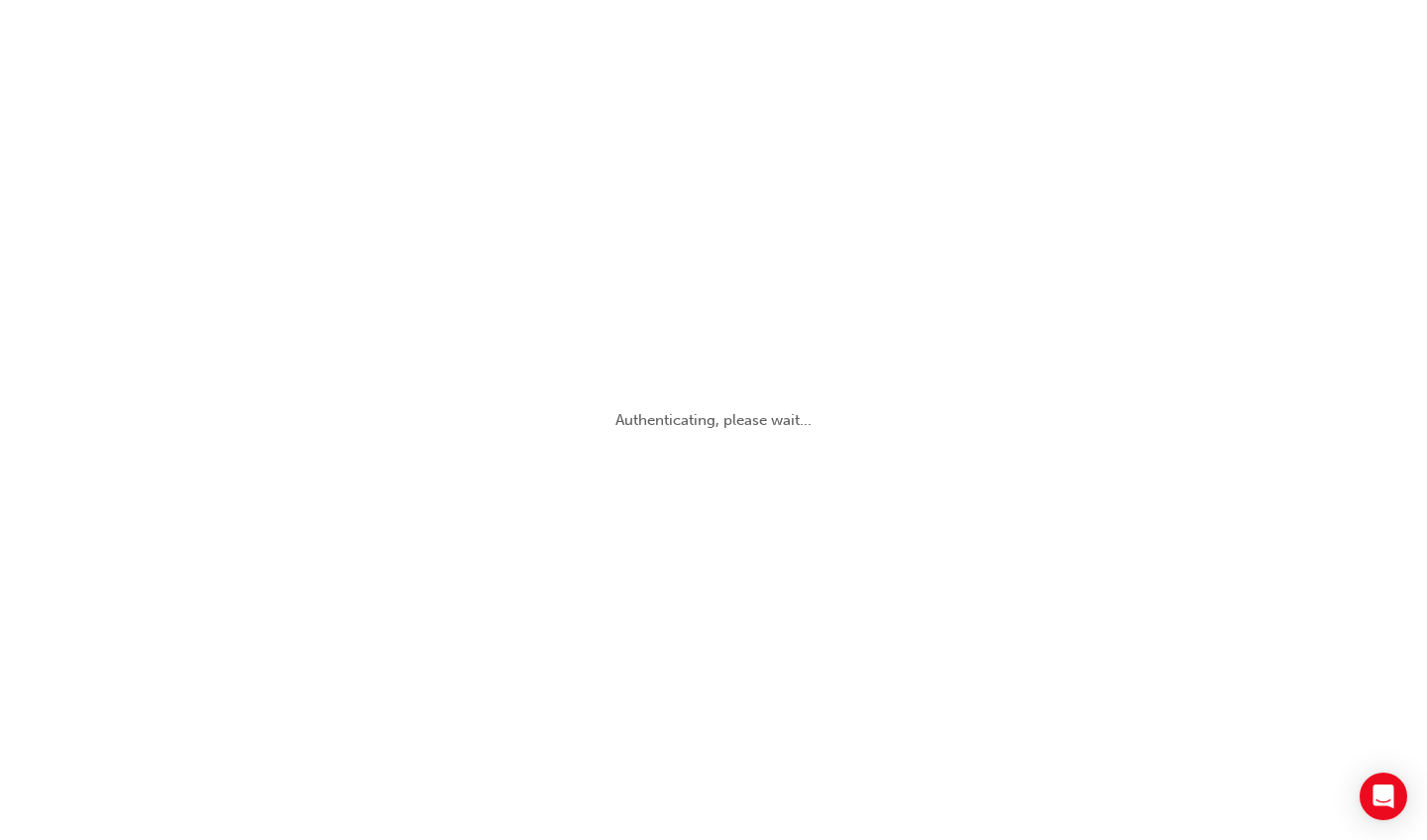 scroll, scrollTop: 0, scrollLeft: 0, axis: both 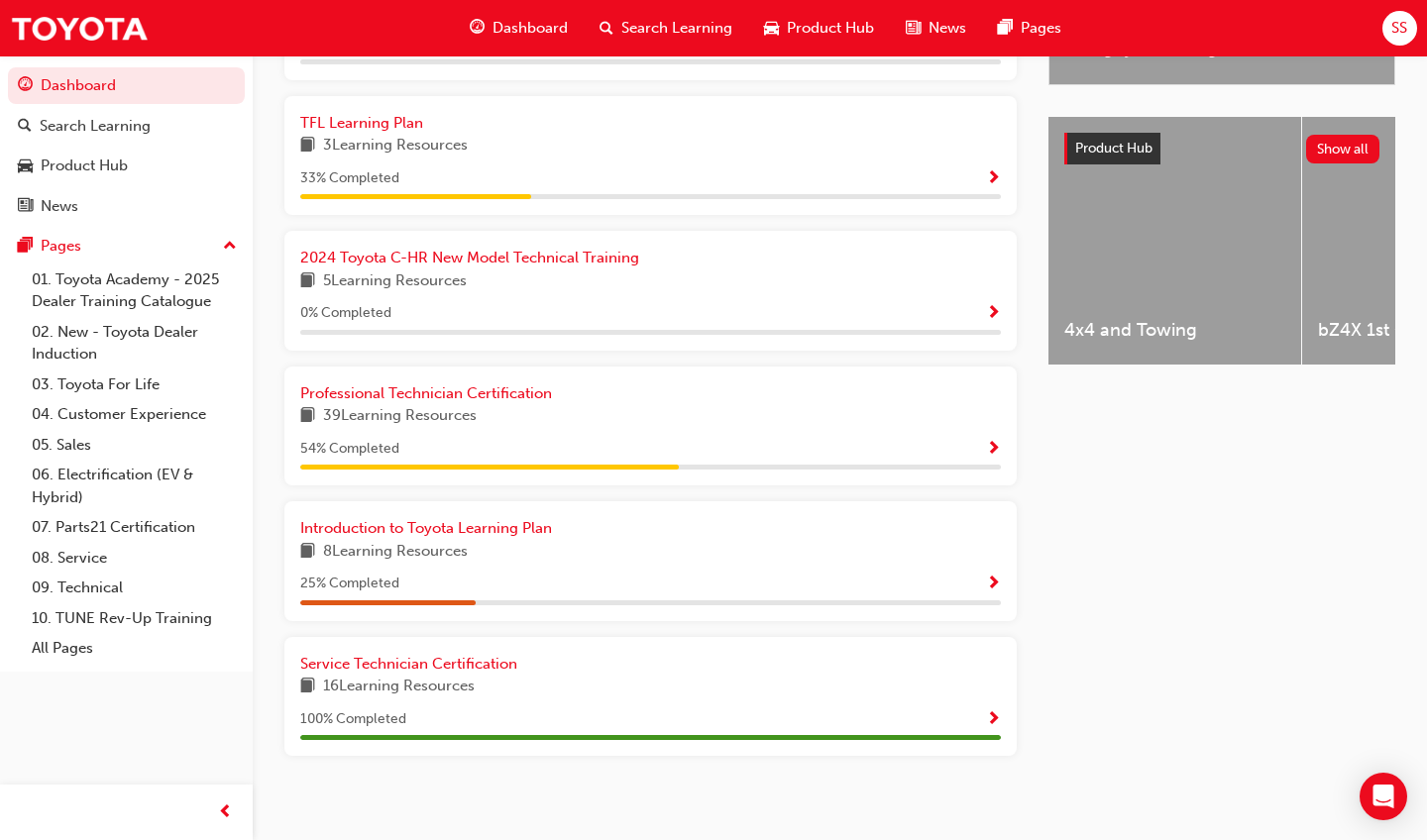 click at bounding box center (993, 450) 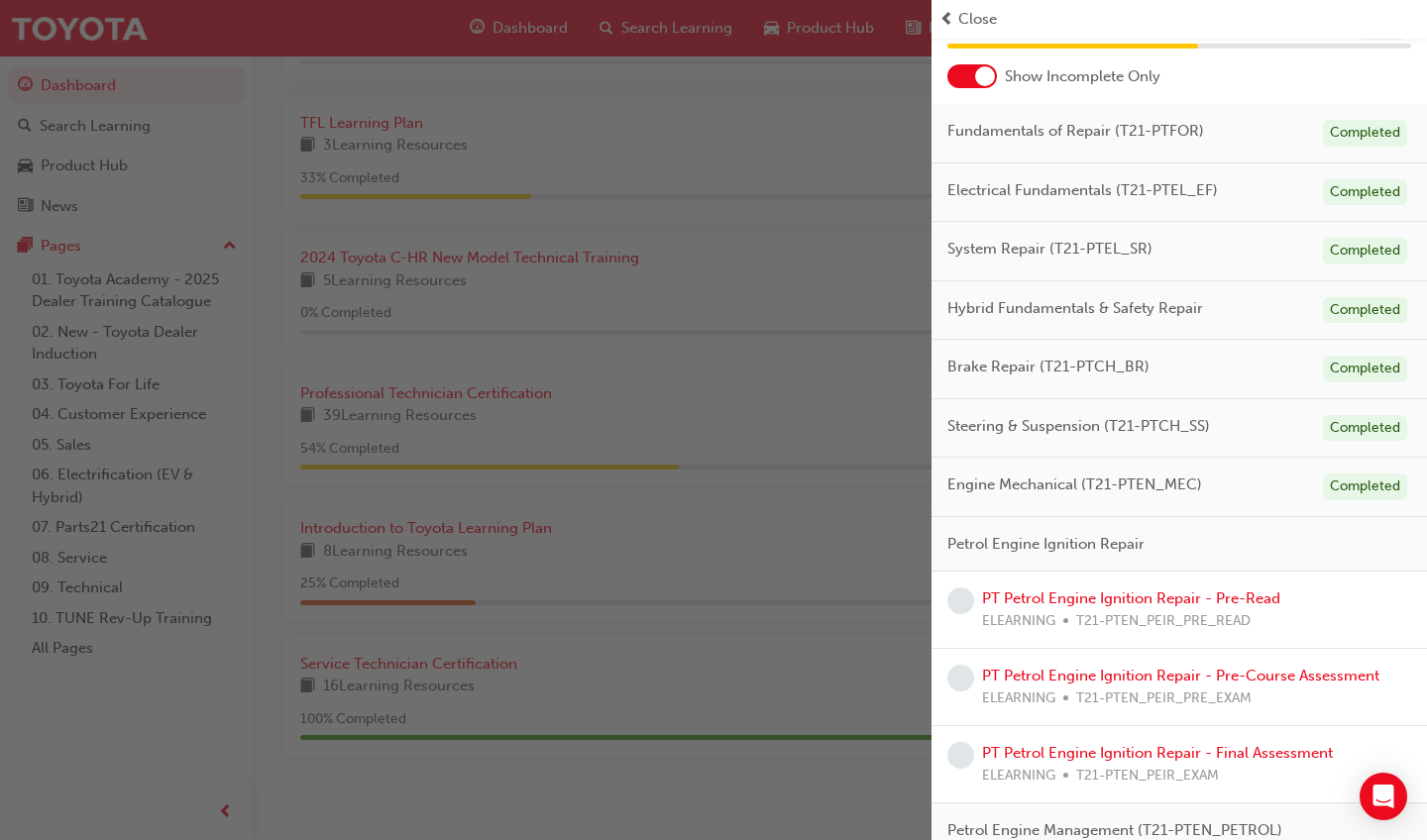 scroll, scrollTop: 130, scrollLeft: 0, axis: vertical 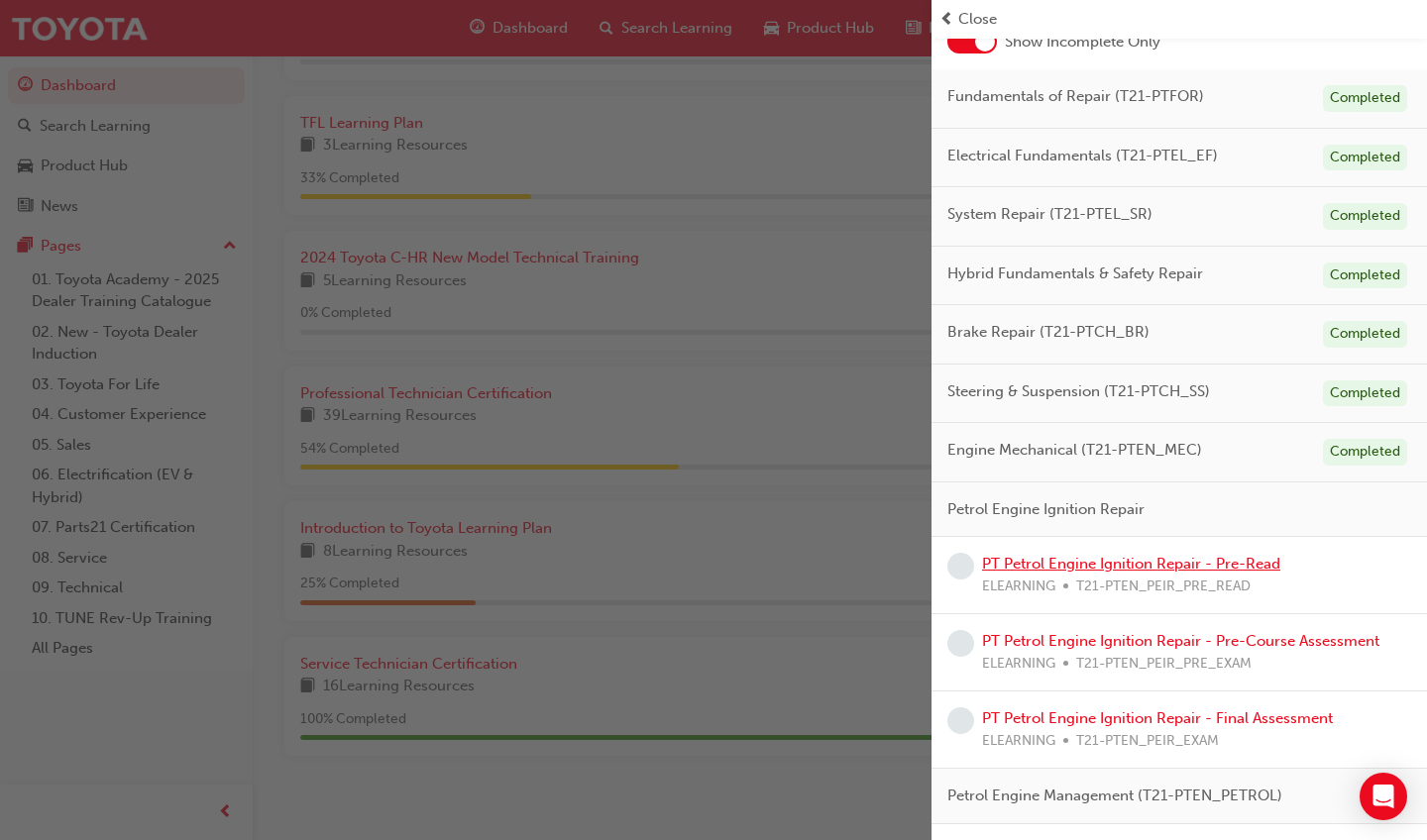 click on "PT Petrol Engine Ignition Repair - Pre-Read" at bounding box center [1131, 564] 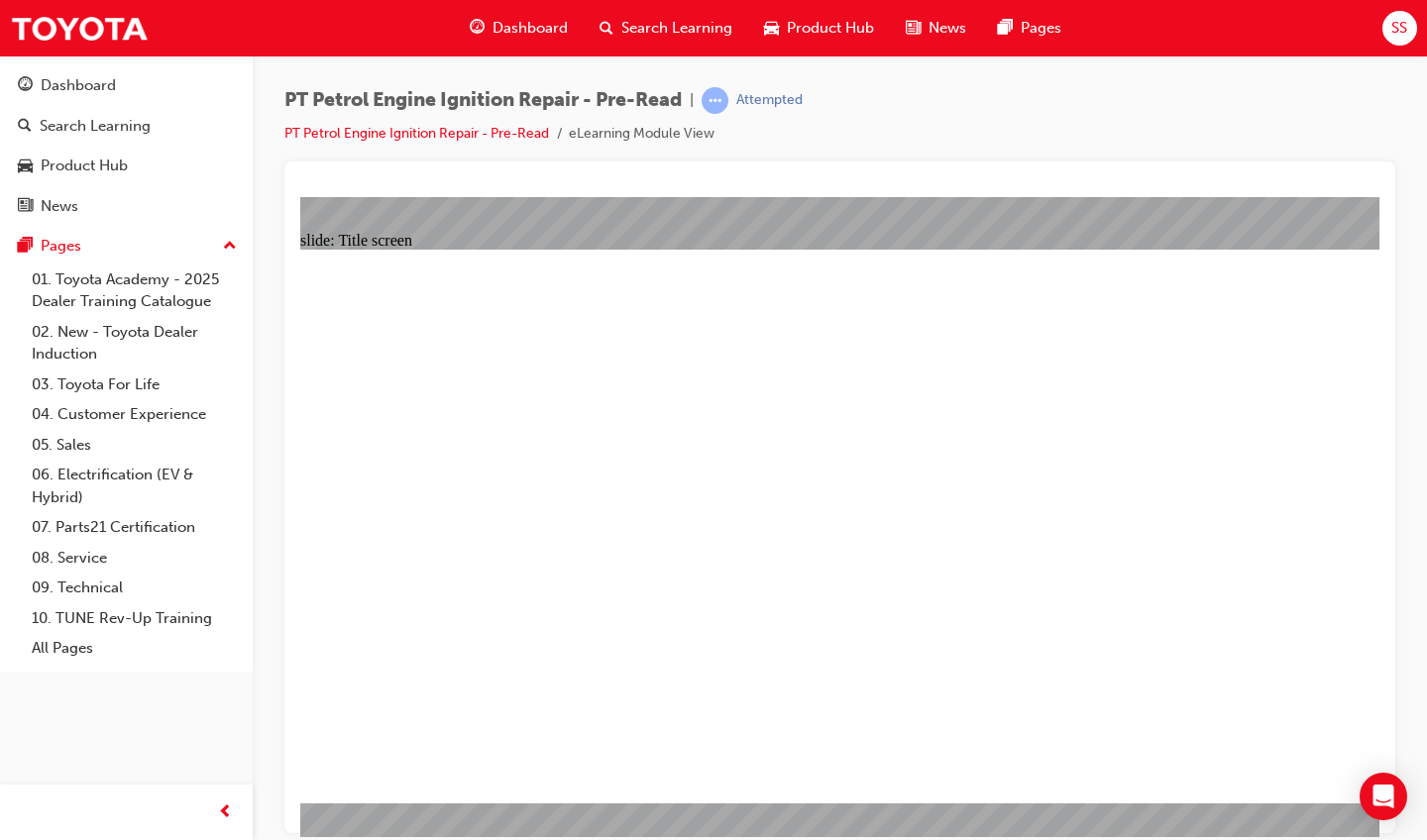 scroll, scrollTop: 0, scrollLeft: 0, axis: both 